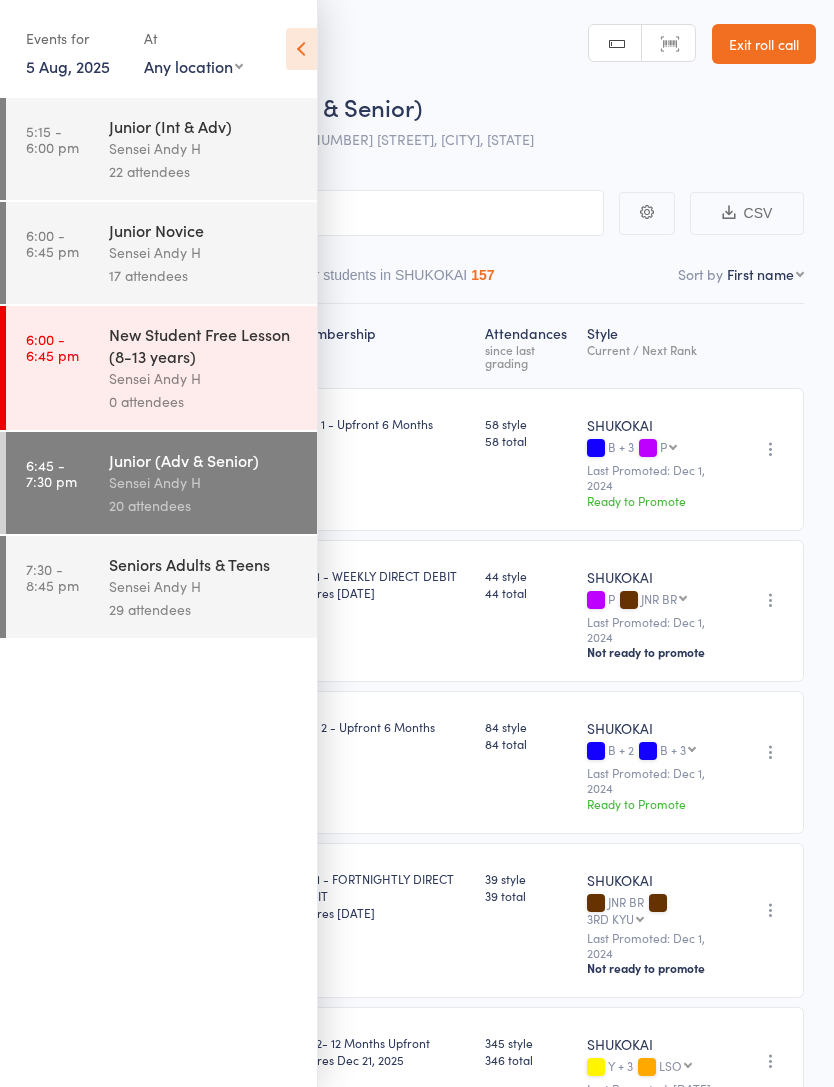scroll, scrollTop: 0, scrollLeft: 0, axis: both 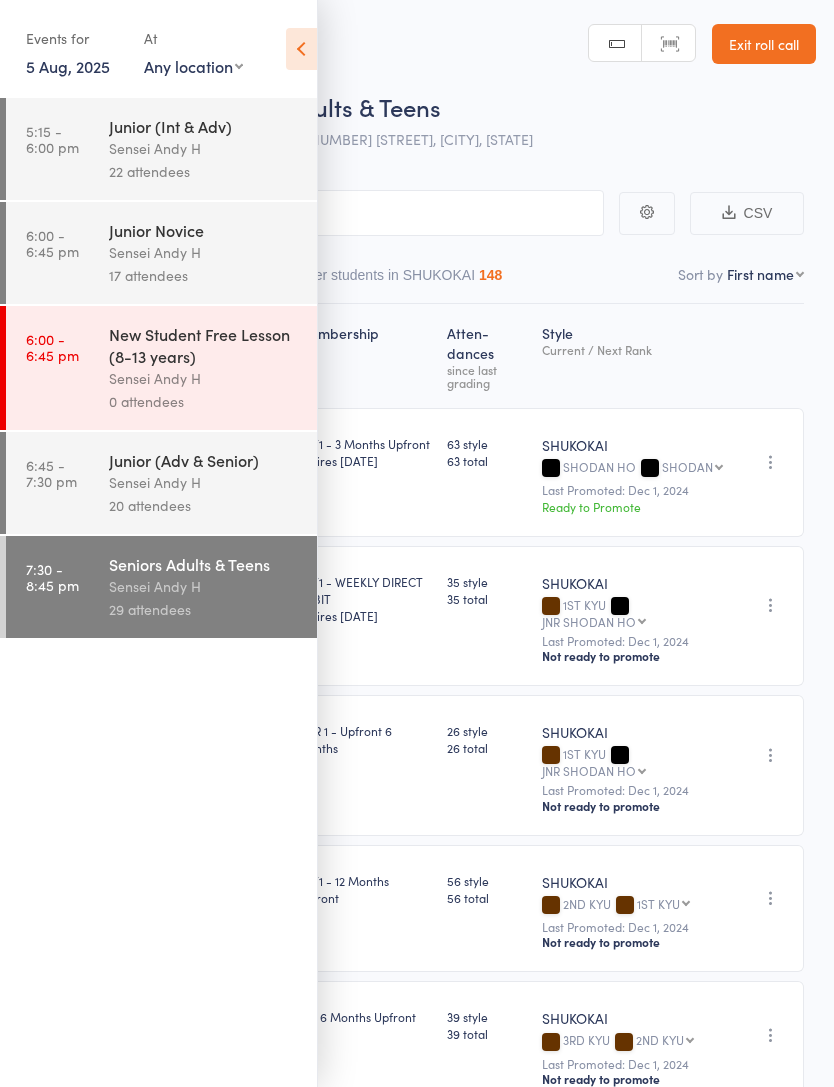 click at bounding box center [301, 49] 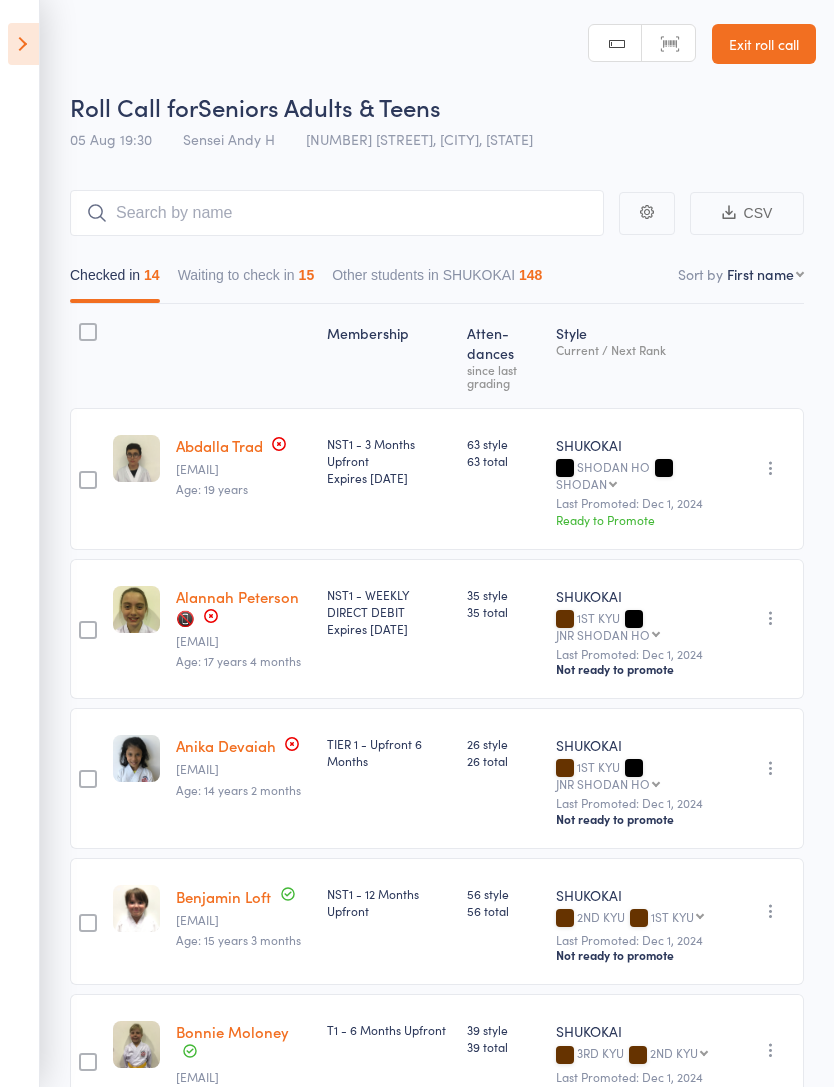 click on "Waiting to check in  15" at bounding box center (246, 280) 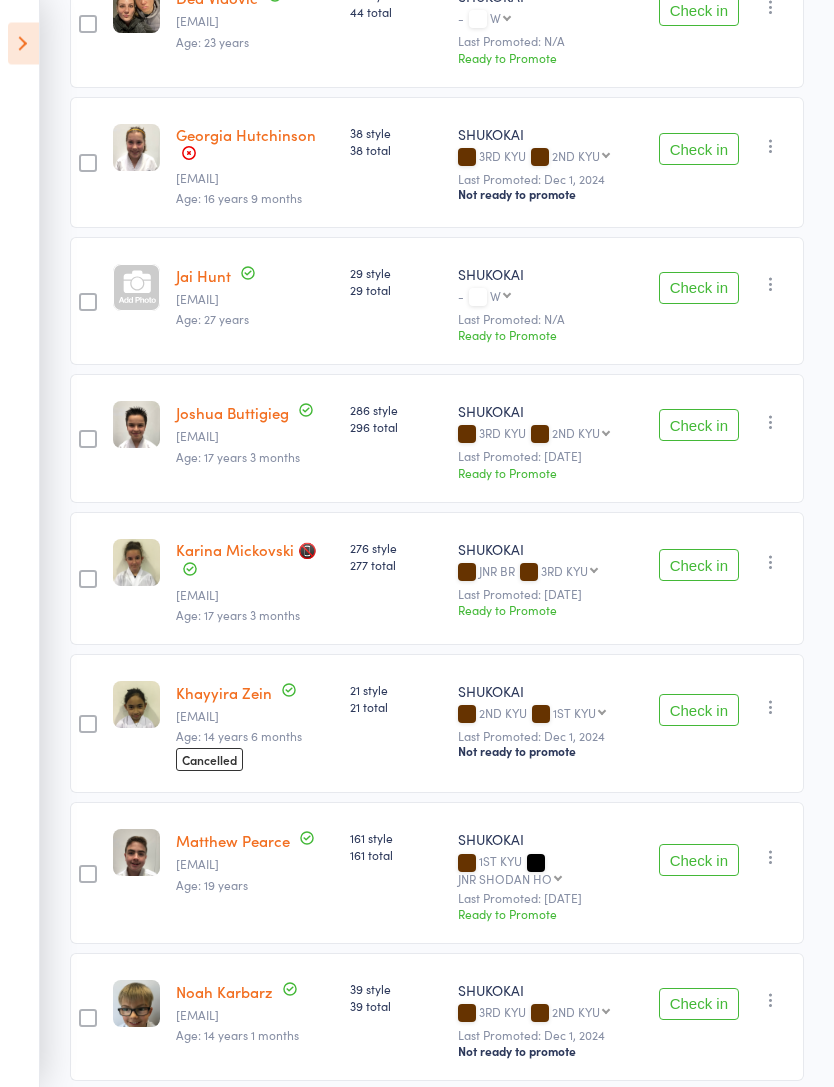 click on "Check in" at bounding box center (699, 150) 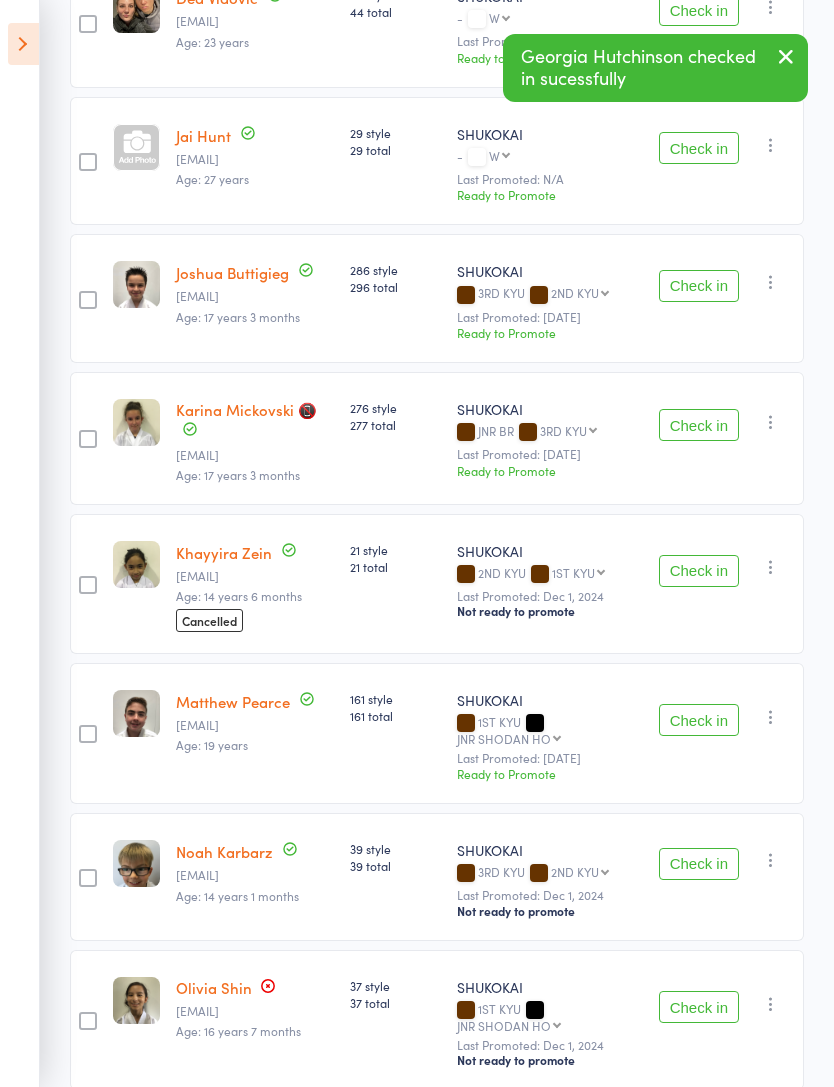 scroll, scrollTop: 729, scrollLeft: 0, axis: vertical 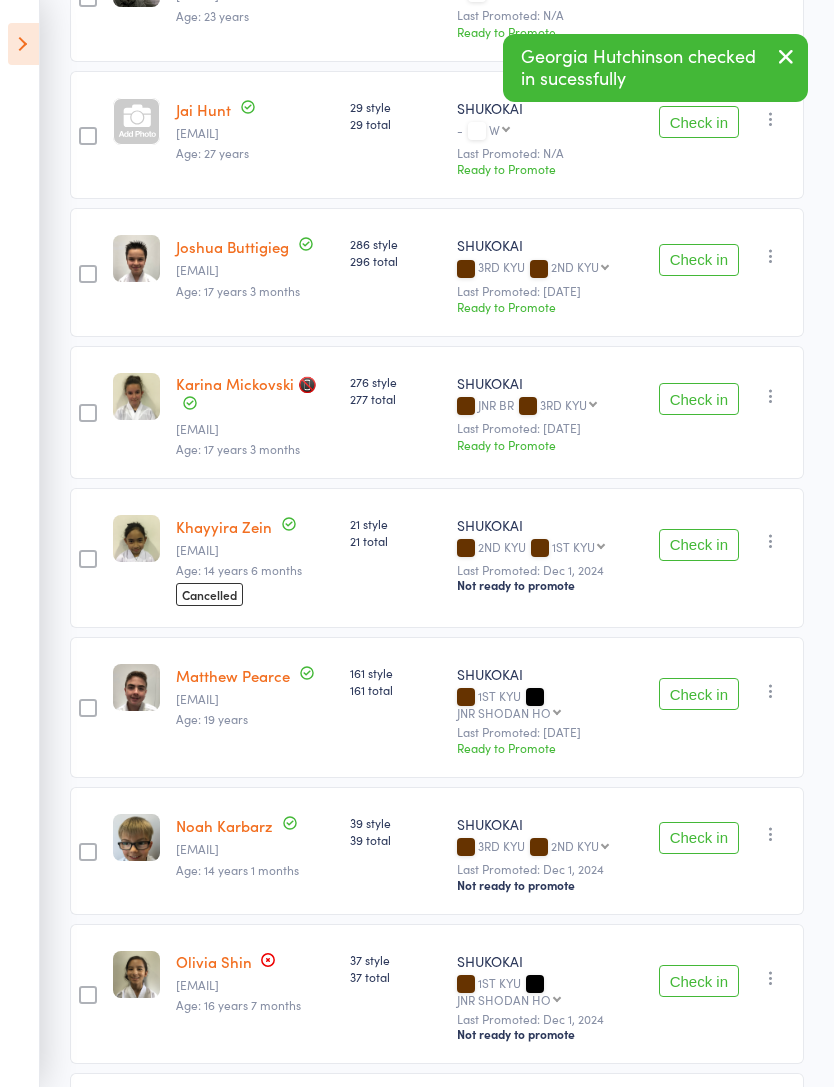 click on "Check in" at bounding box center [699, 260] 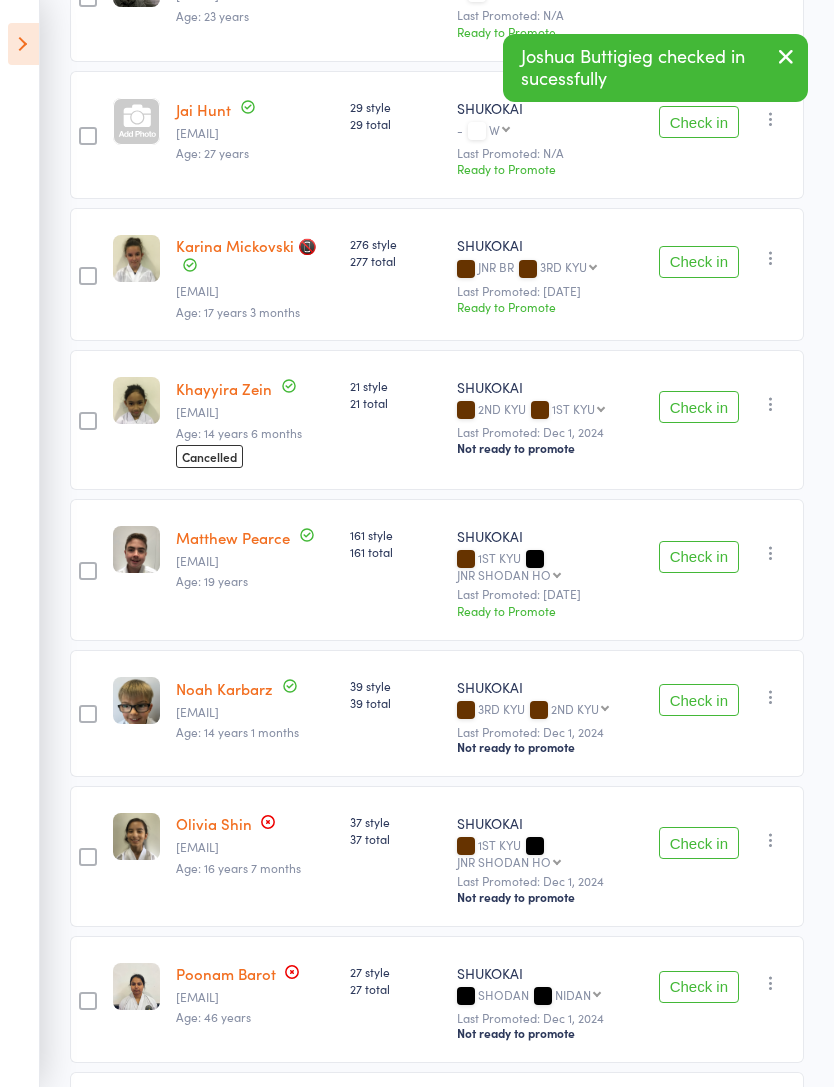 click on "Check in" at bounding box center (699, 407) 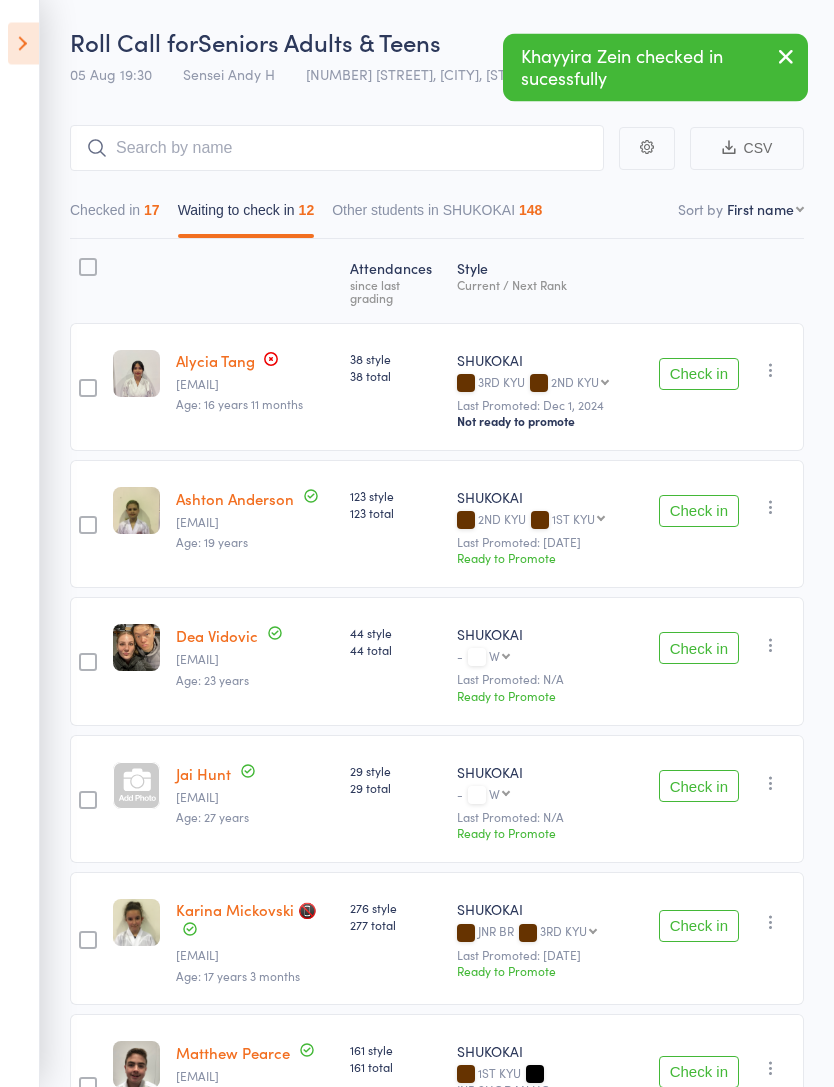 scroll, scrollTop: 0, scrollLeft: 0, axis: both 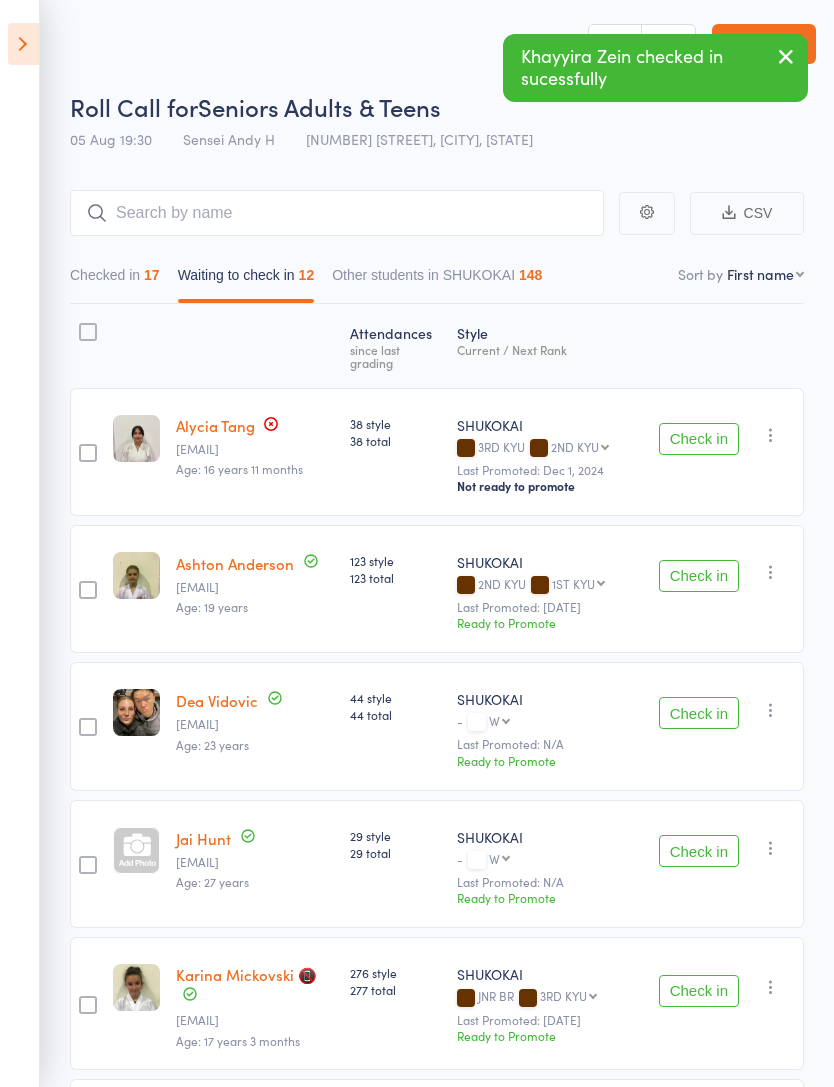 click on "Checked in  17" at bounding box center [115, 280] 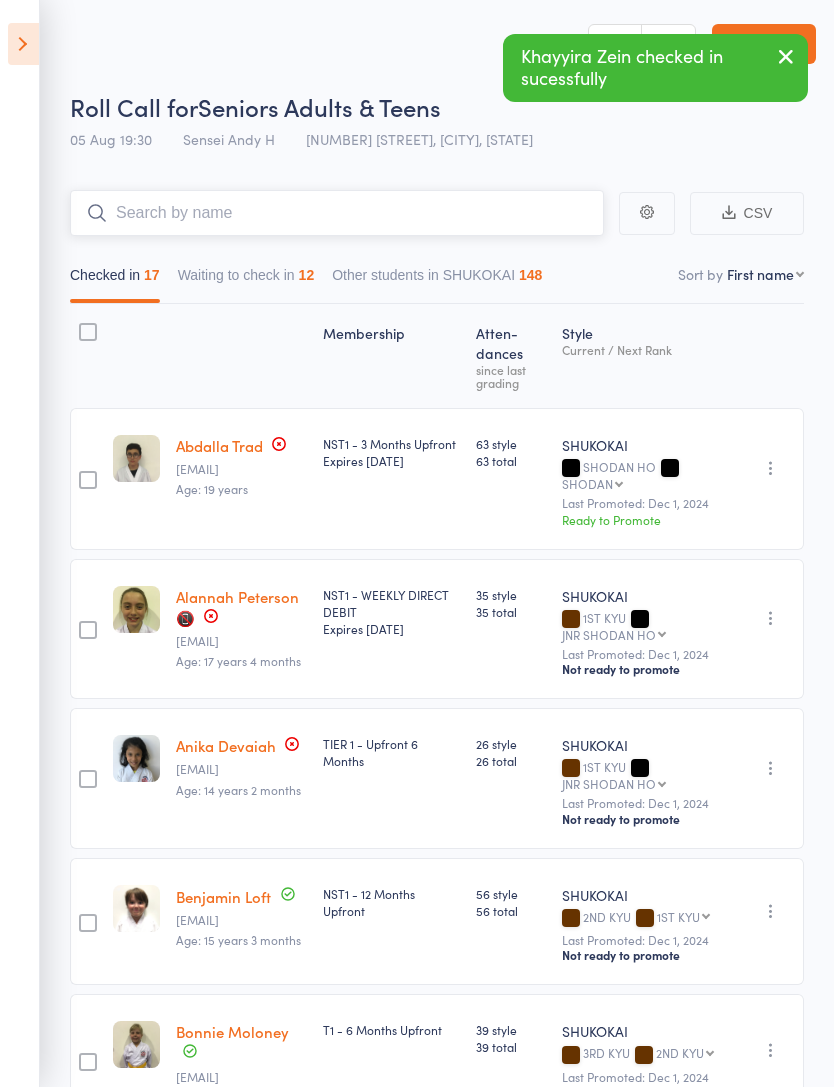 click at bounding box center (337, 213) 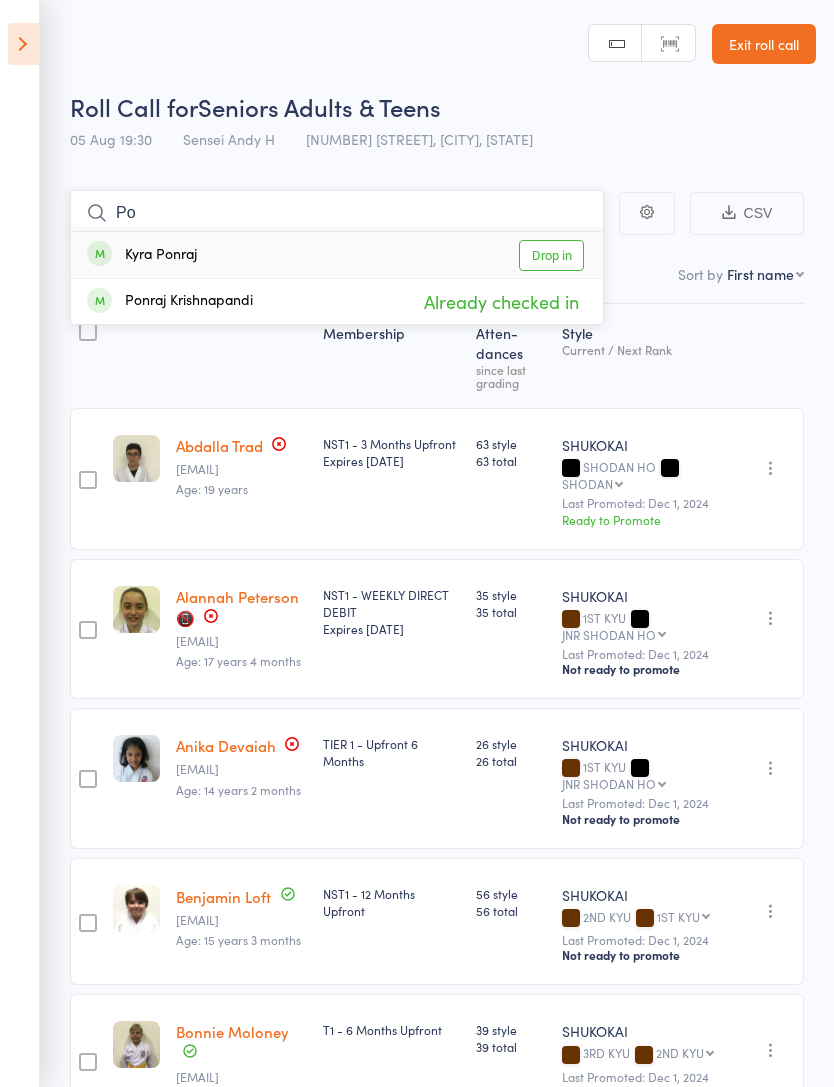 type on "P" 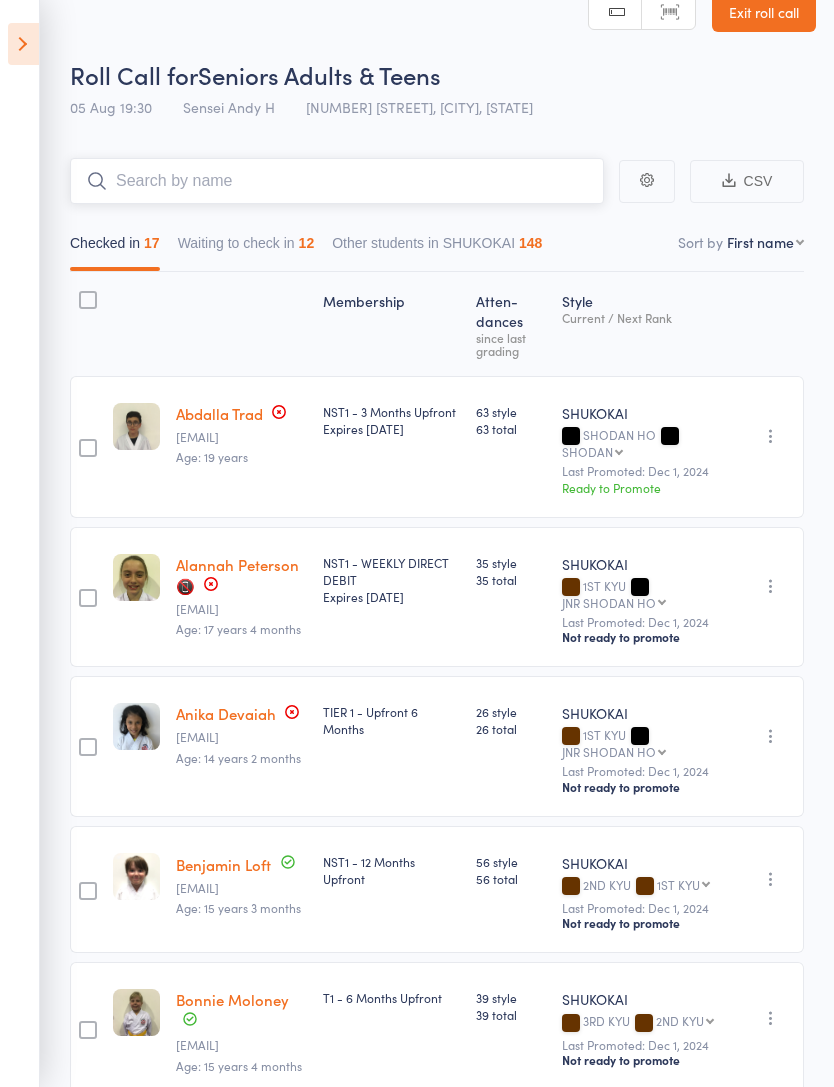 scroll, scrollTop: 0, scrollLeft: 0, axis: both 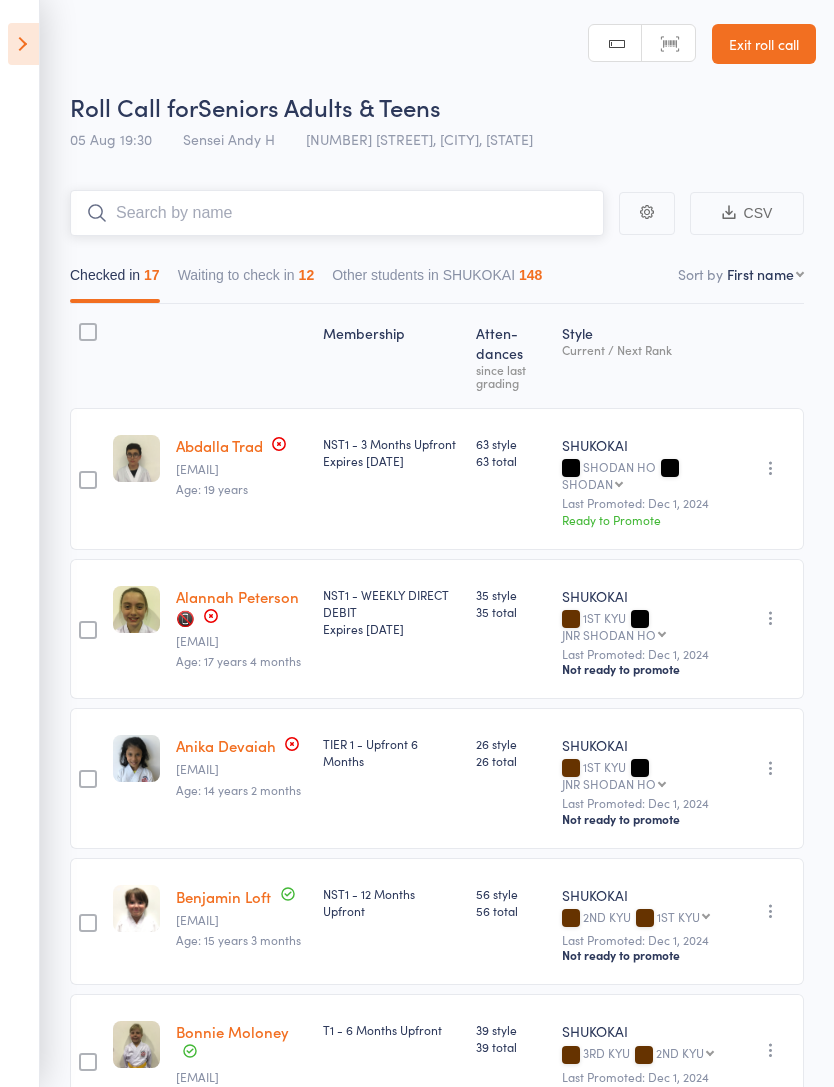 click on "Checked in  17 Waiting to check in  12 Other students in SHUKOKAI  148" at bounding box center [437, 280] 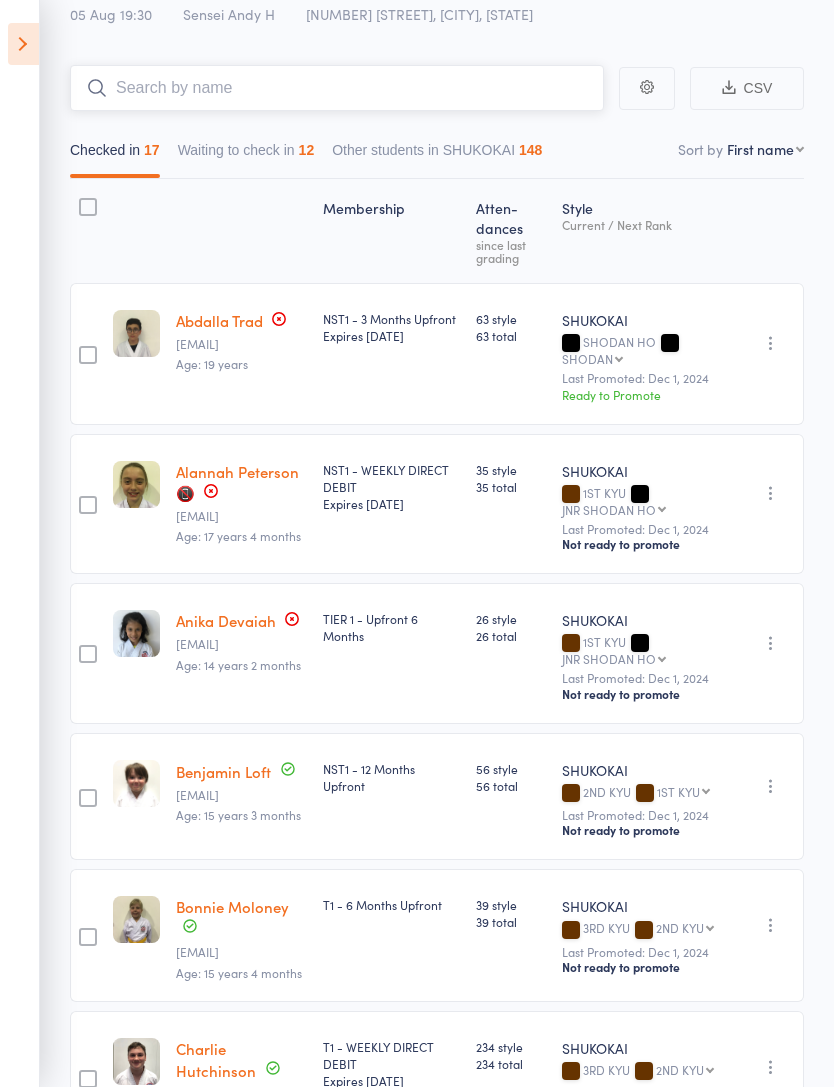scroll, scrollTop: 108, scrollLeft: 0, axis: vertical 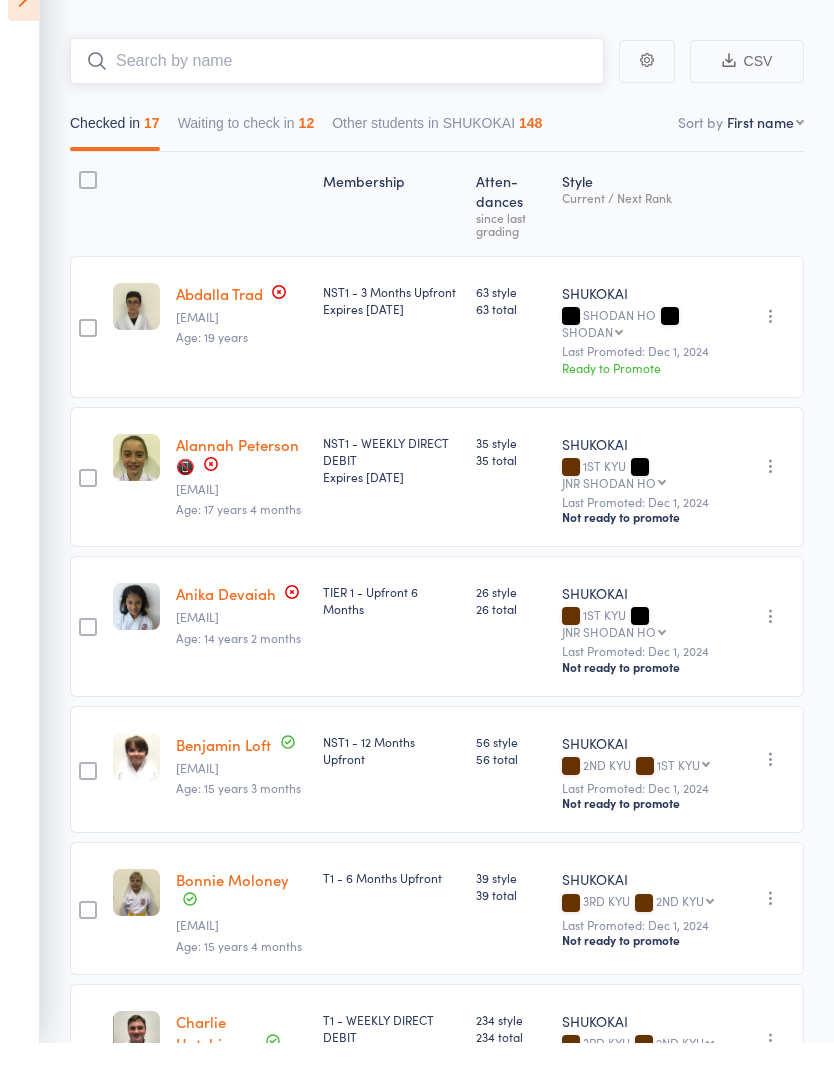 type on "W" 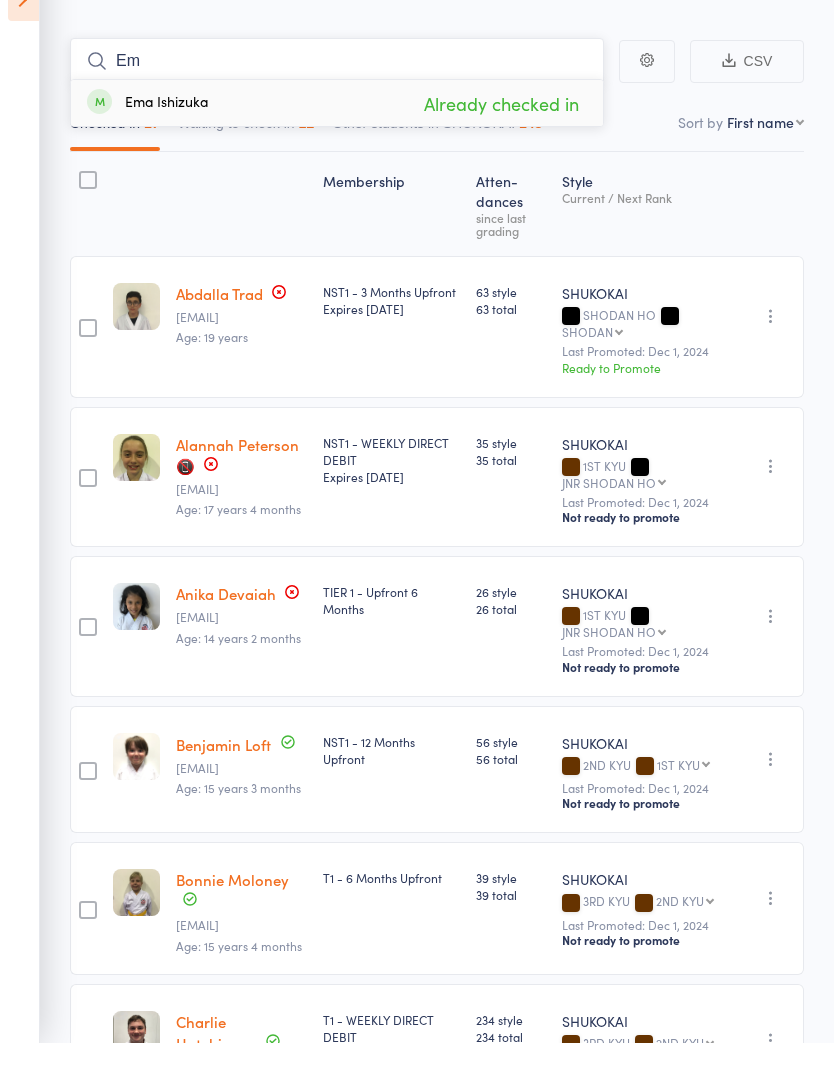 type on "E" 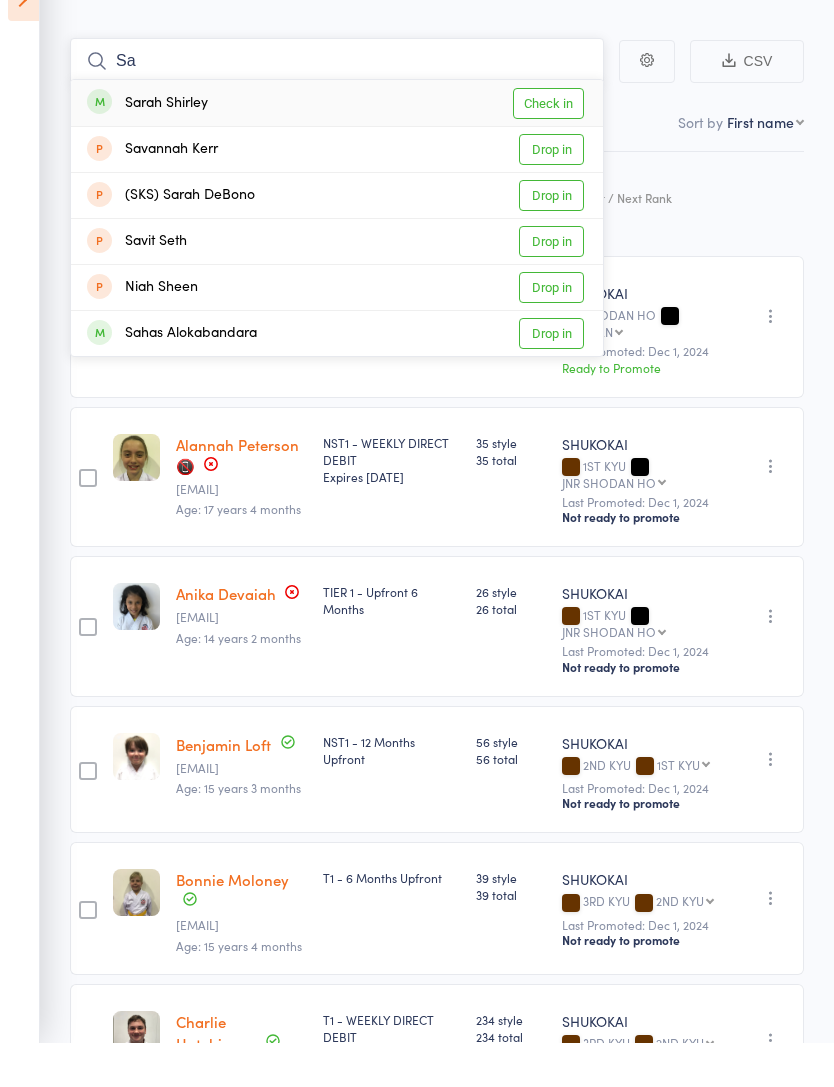 type on "S" 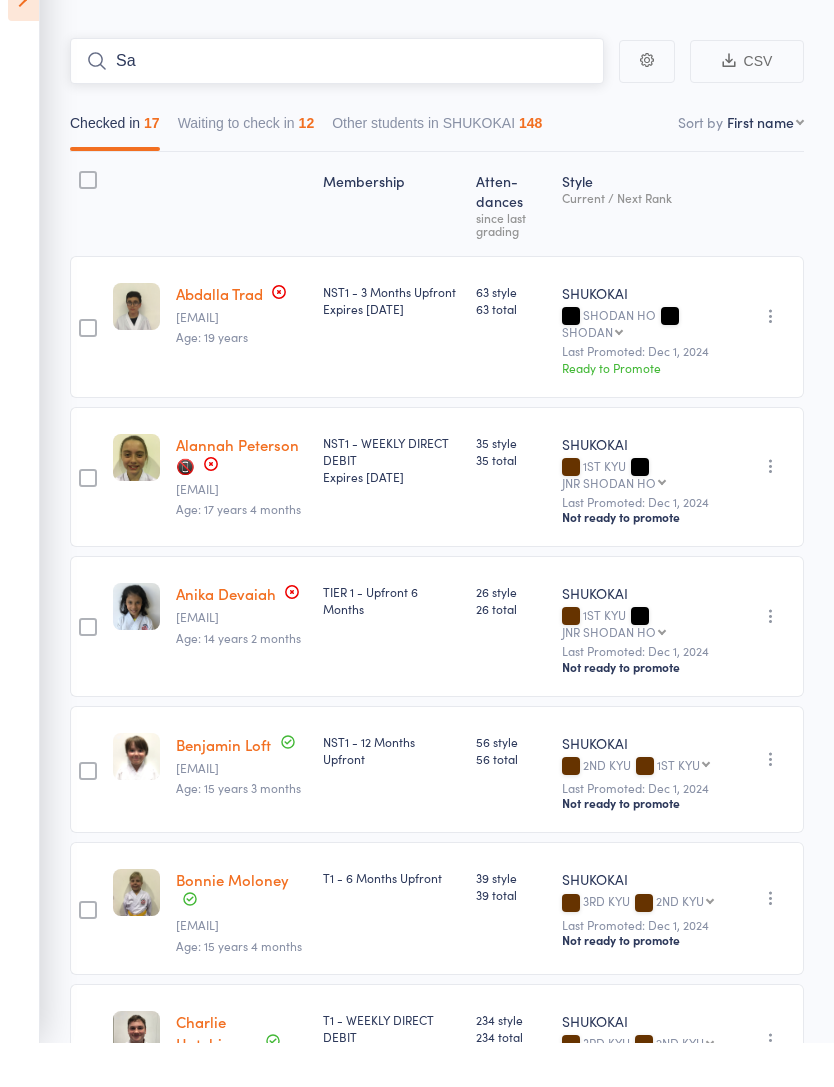 type on "S" 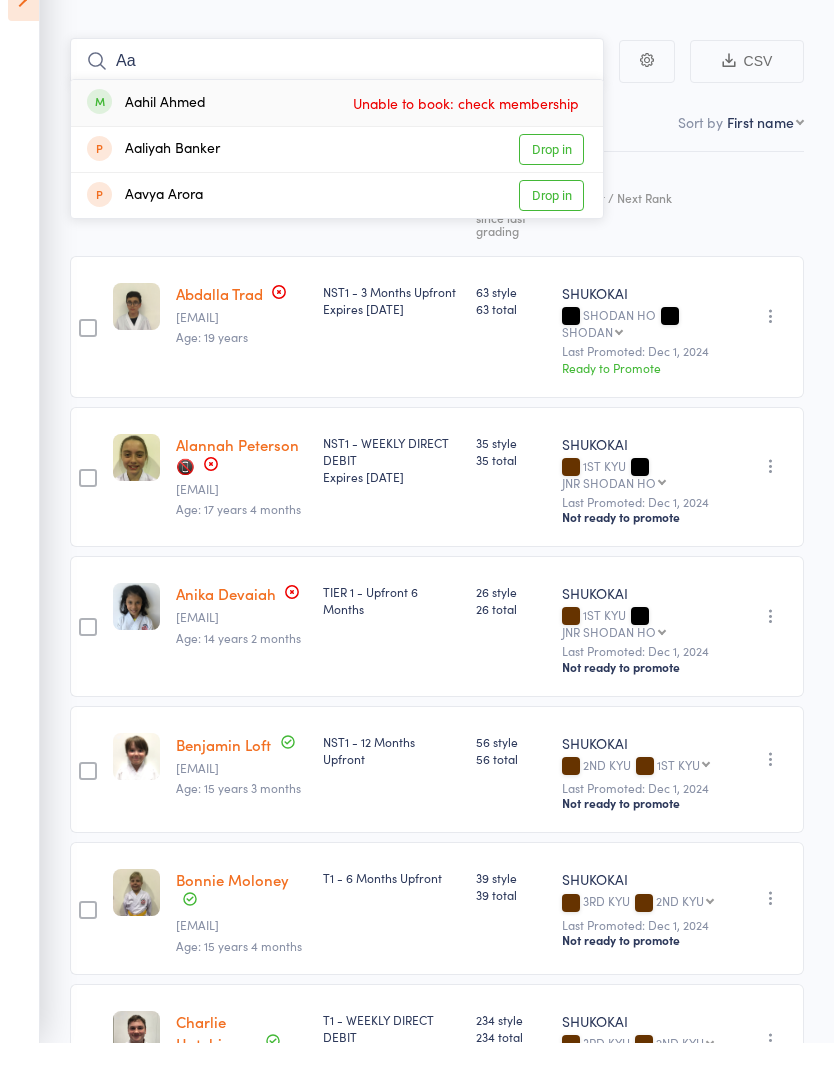 type on "A" 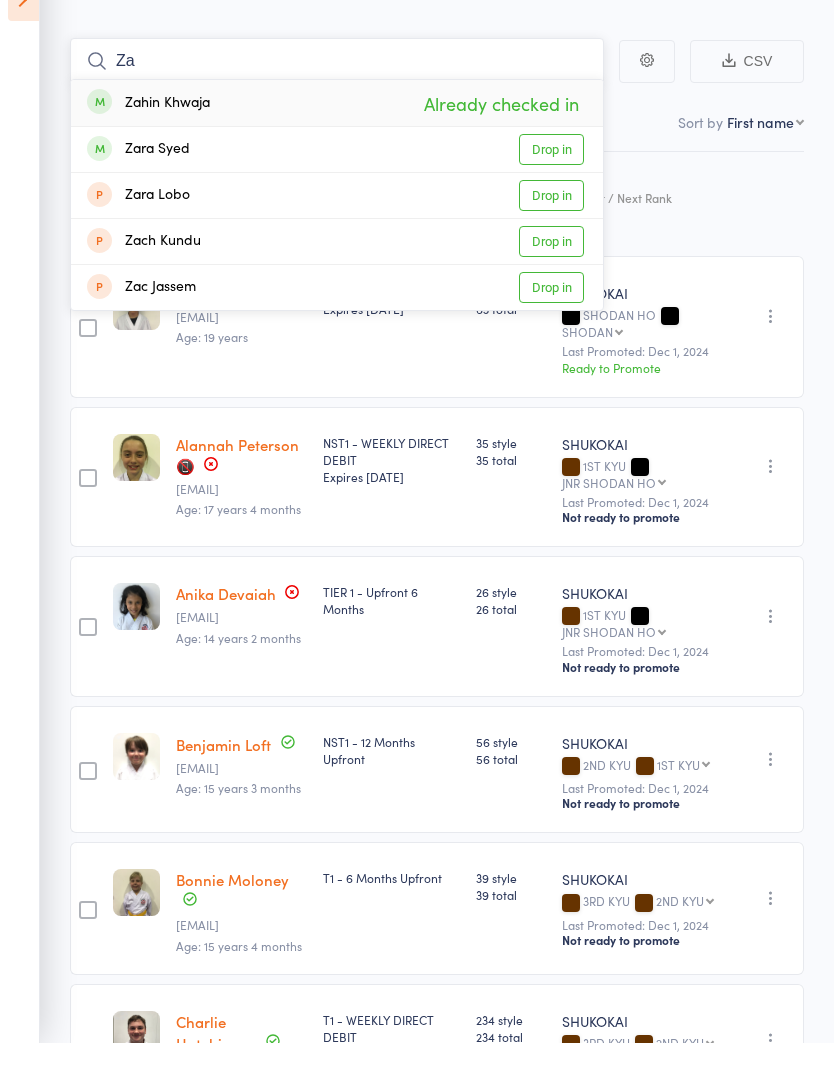 type on "Z" 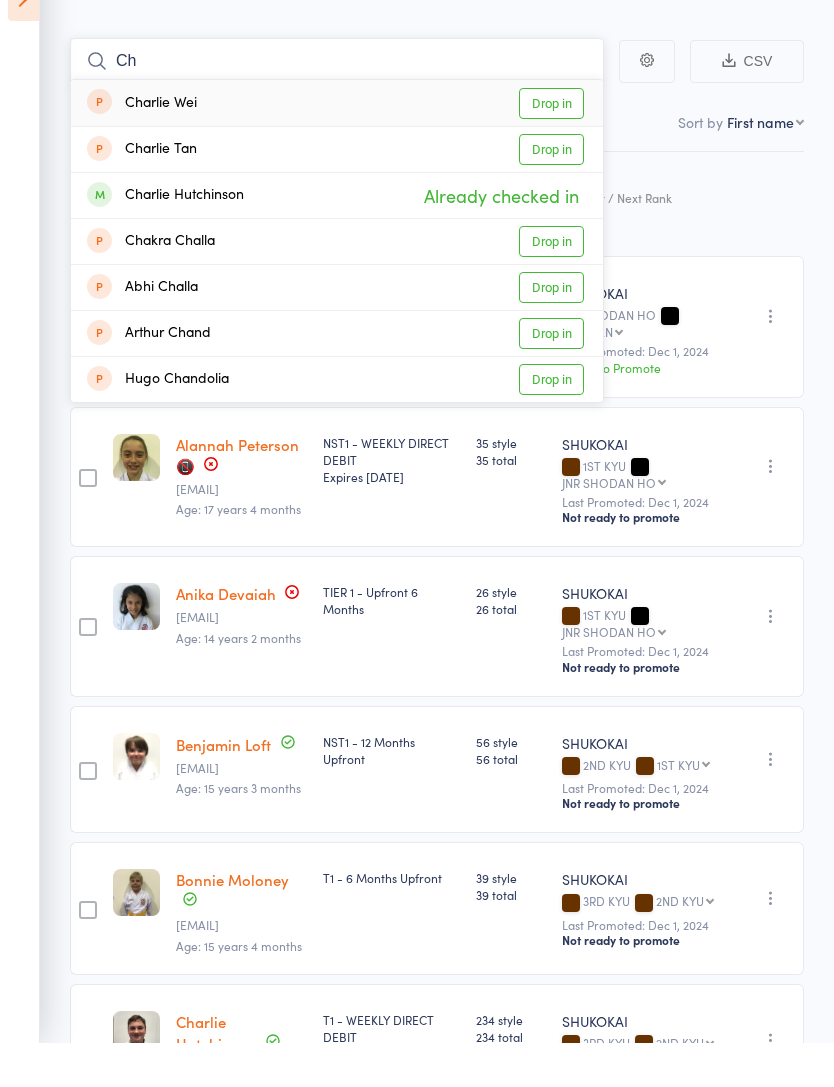 type on "C" 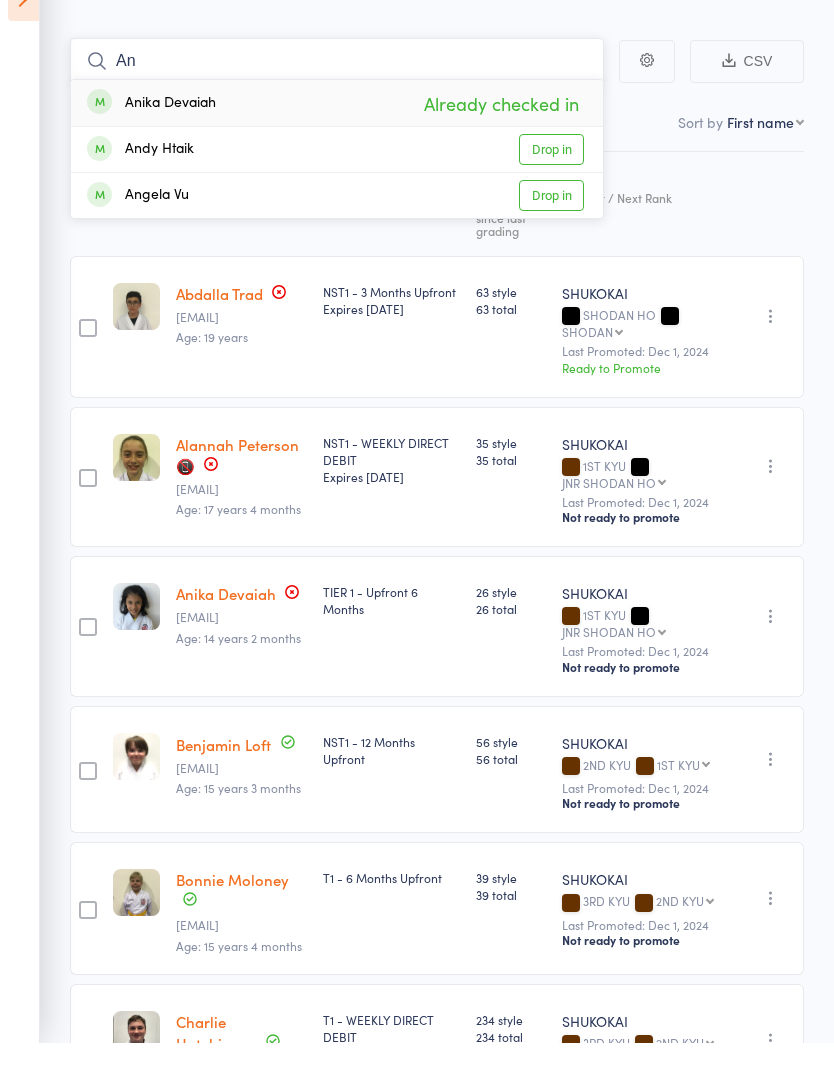 type on "A" 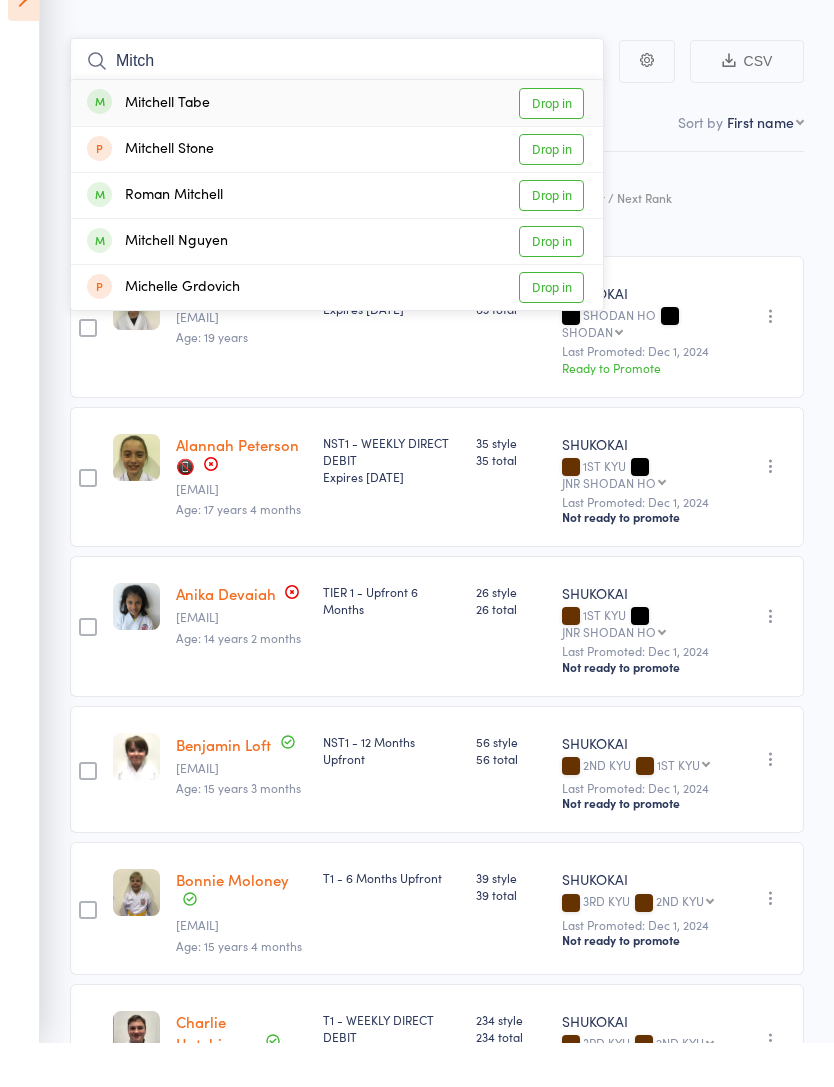 type on "Mitch" 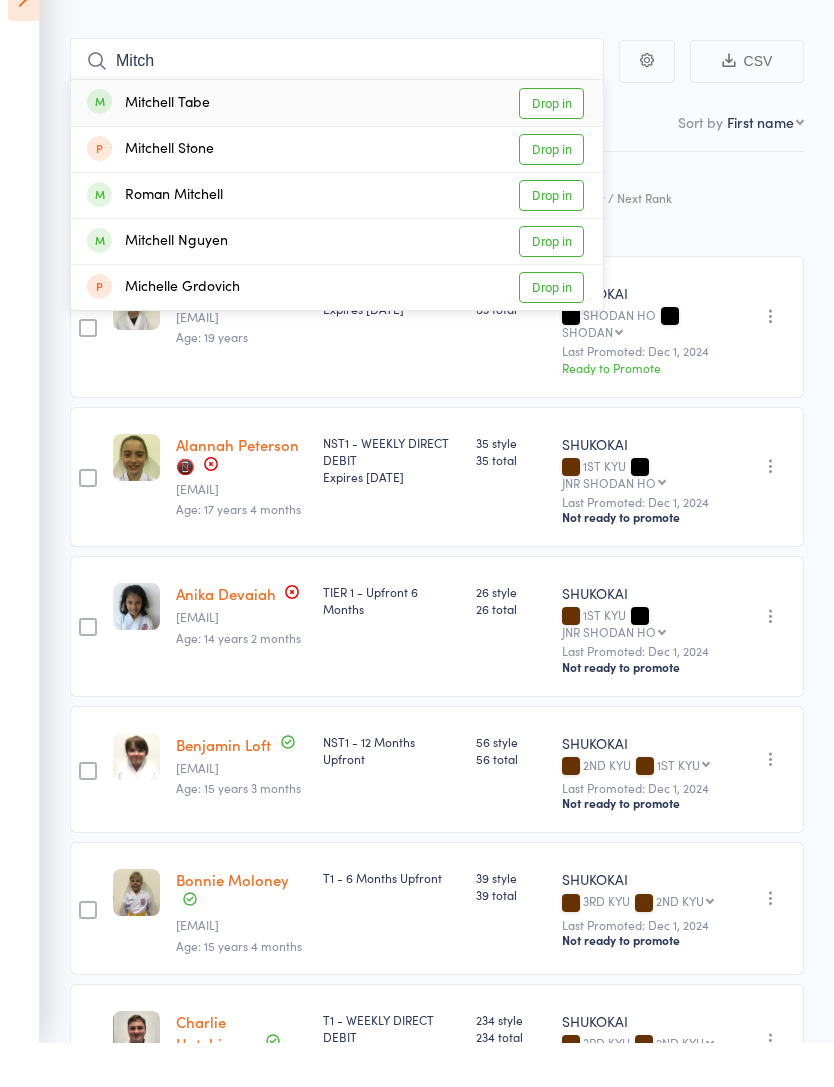 click on "Drop in" at bounding box center (551, 147) 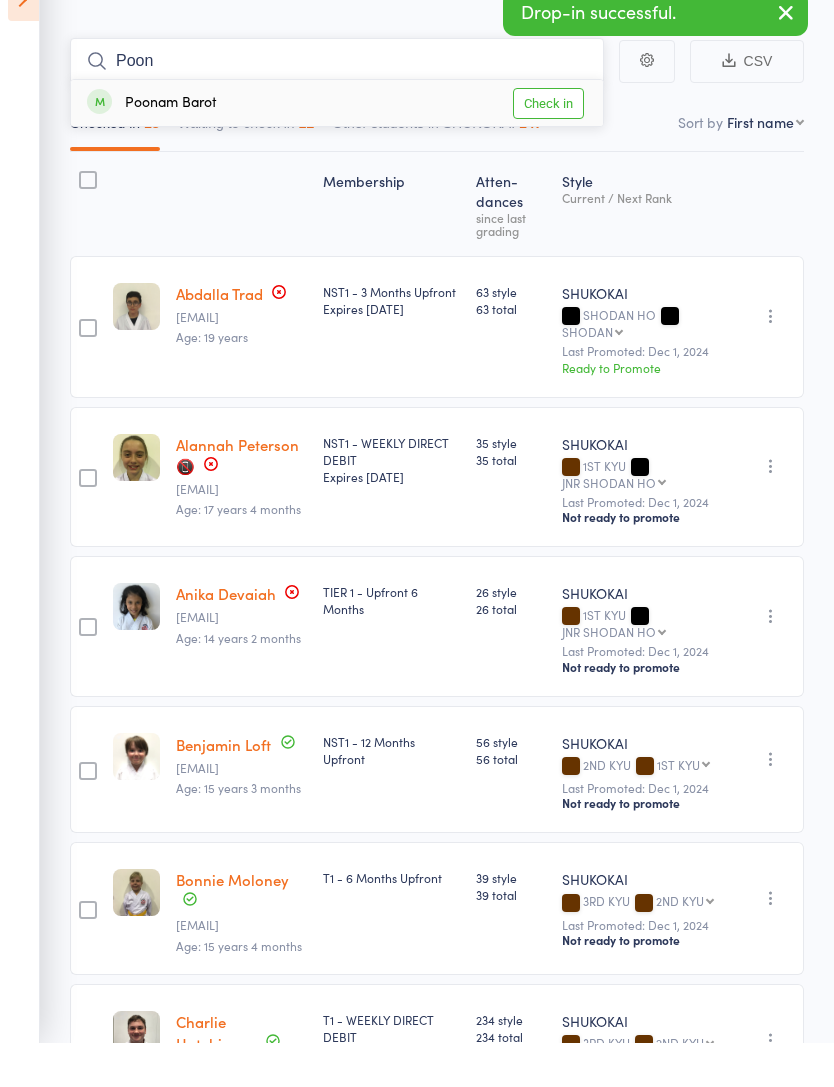 type on "Poon" 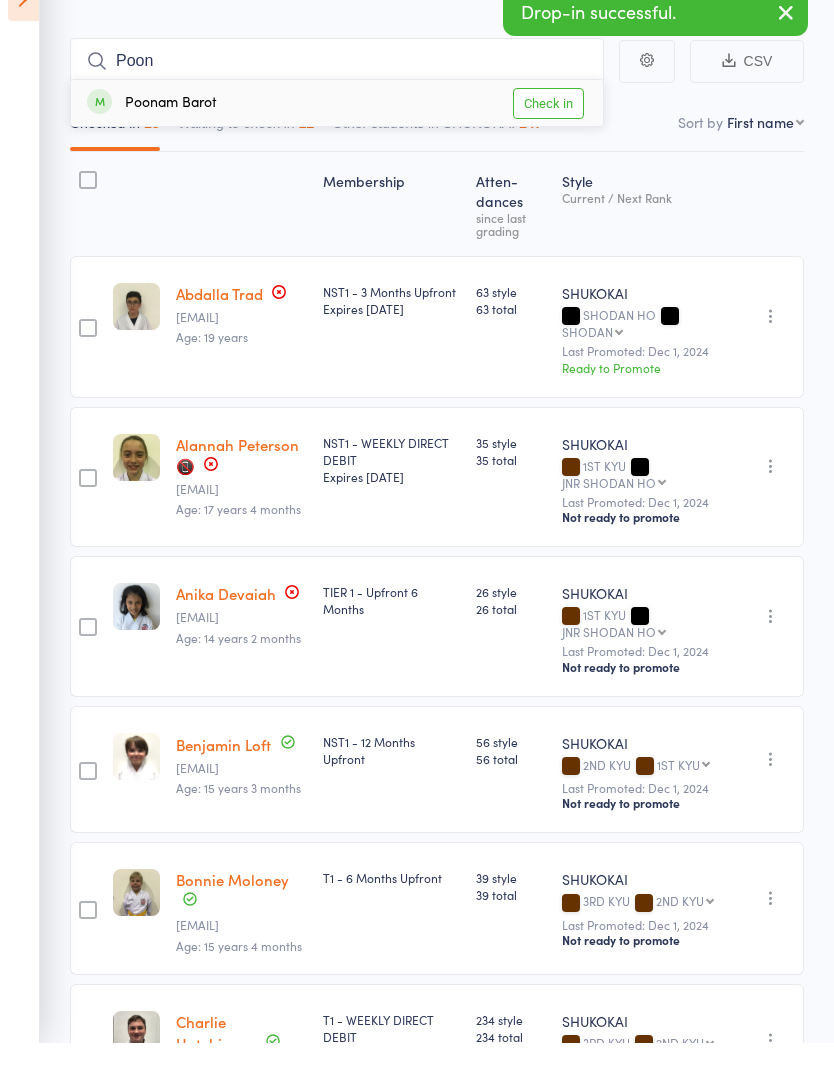 click on "Check in" at bounding box center (548, 147) 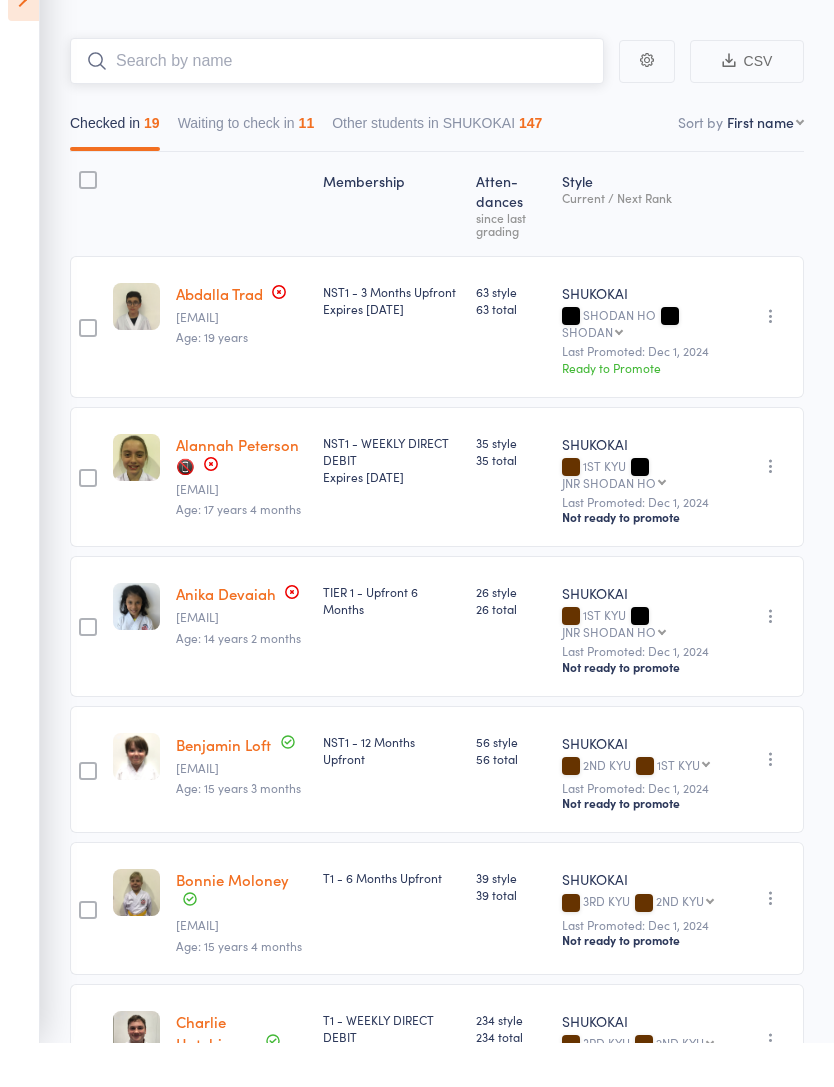 scroll, scrollTop: 152, scrollLeft: 0, axis: vertical 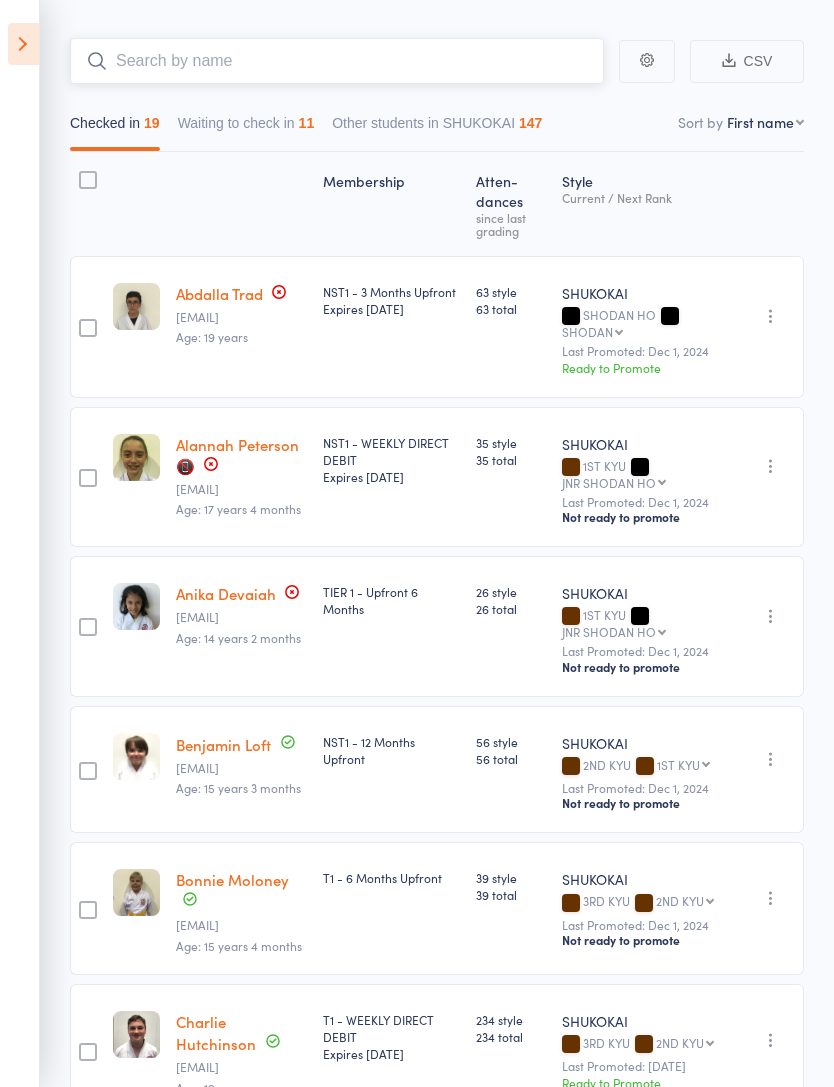 click on "Waiting to check in  11" at bounding box center [246, 128] 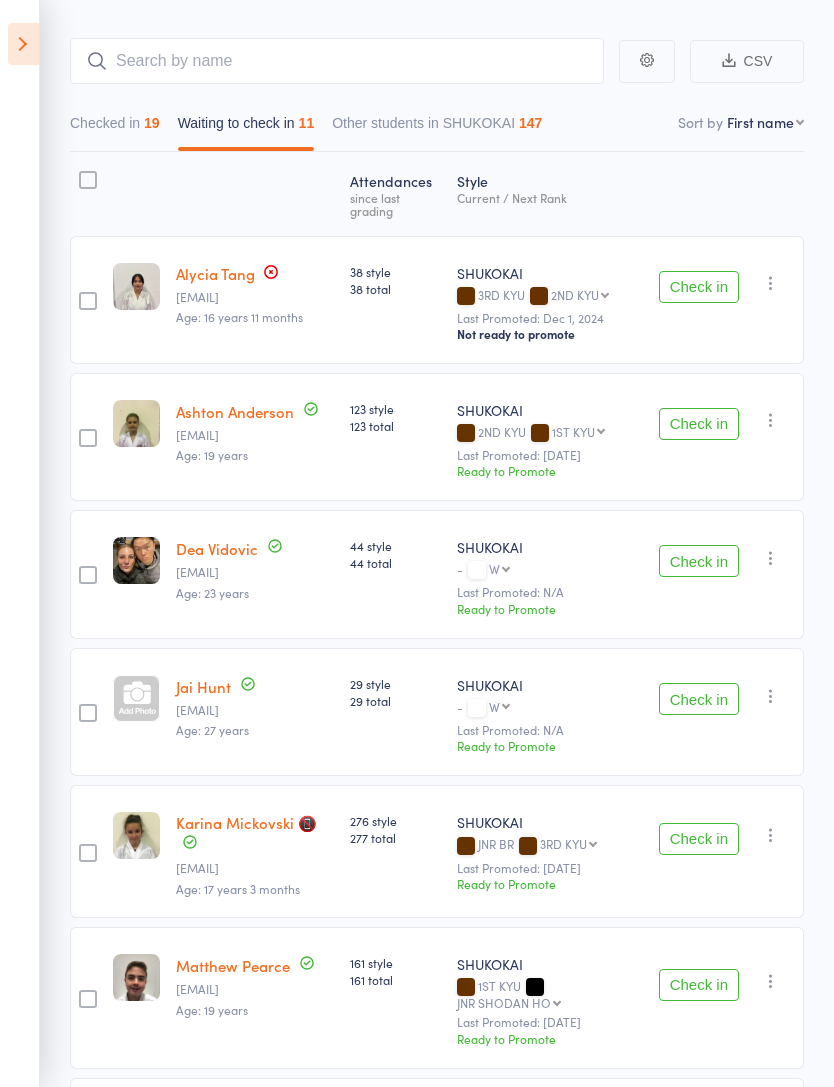 click on "Check in Check in Send message Add Note Remove Mark absent" at bounding box center (727, 300) 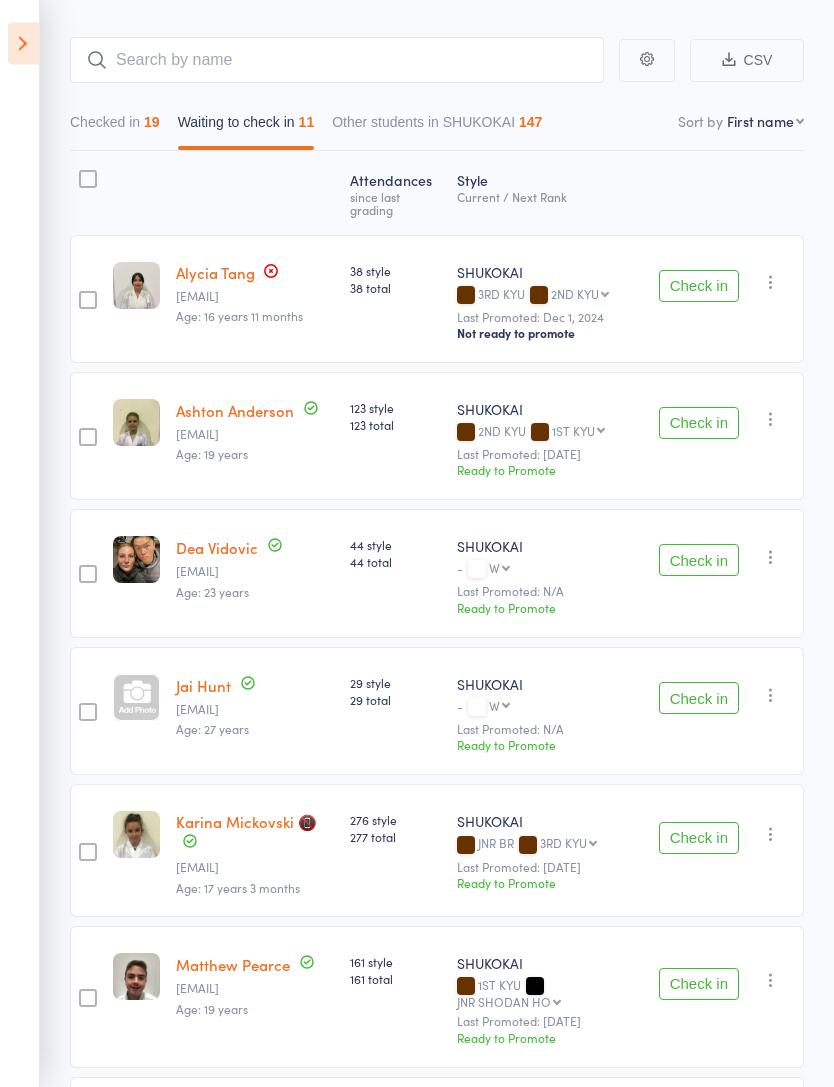 click on "Check in Check in Send message Add Note Remove Mark absent" at bounding box center (727, 300) 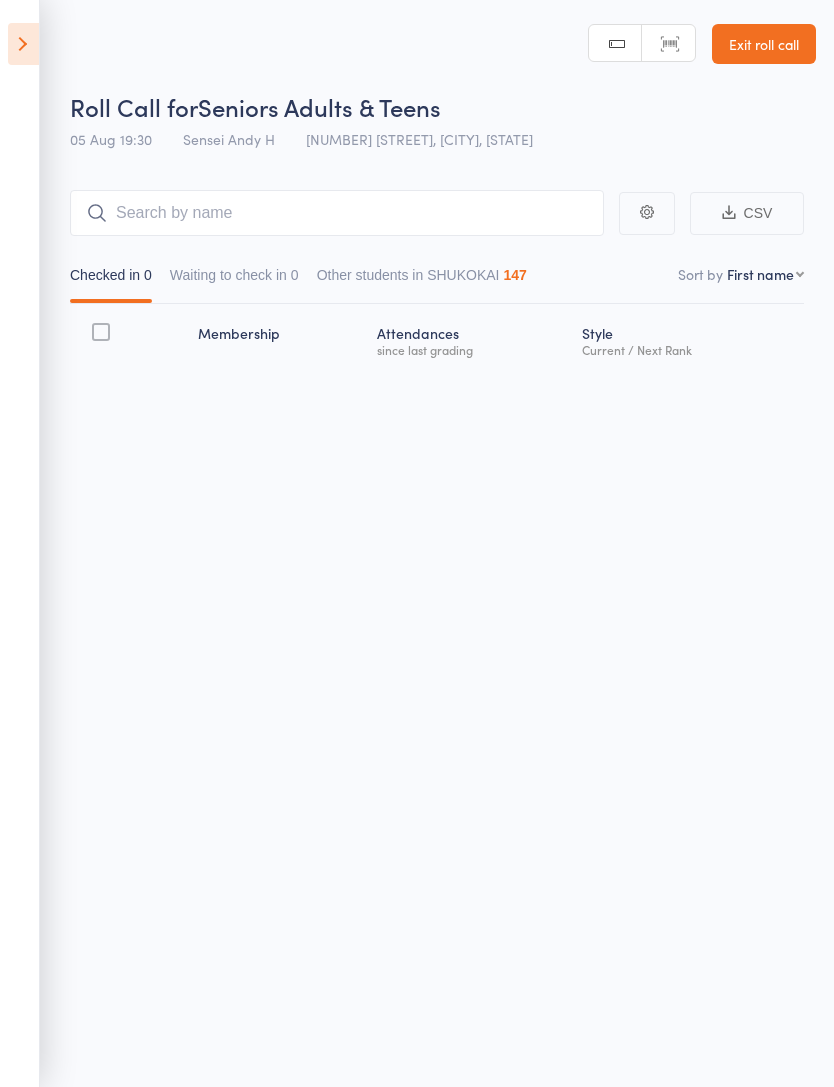 scroll, scrollTop: 0, scrollLeft: 0, axis: both 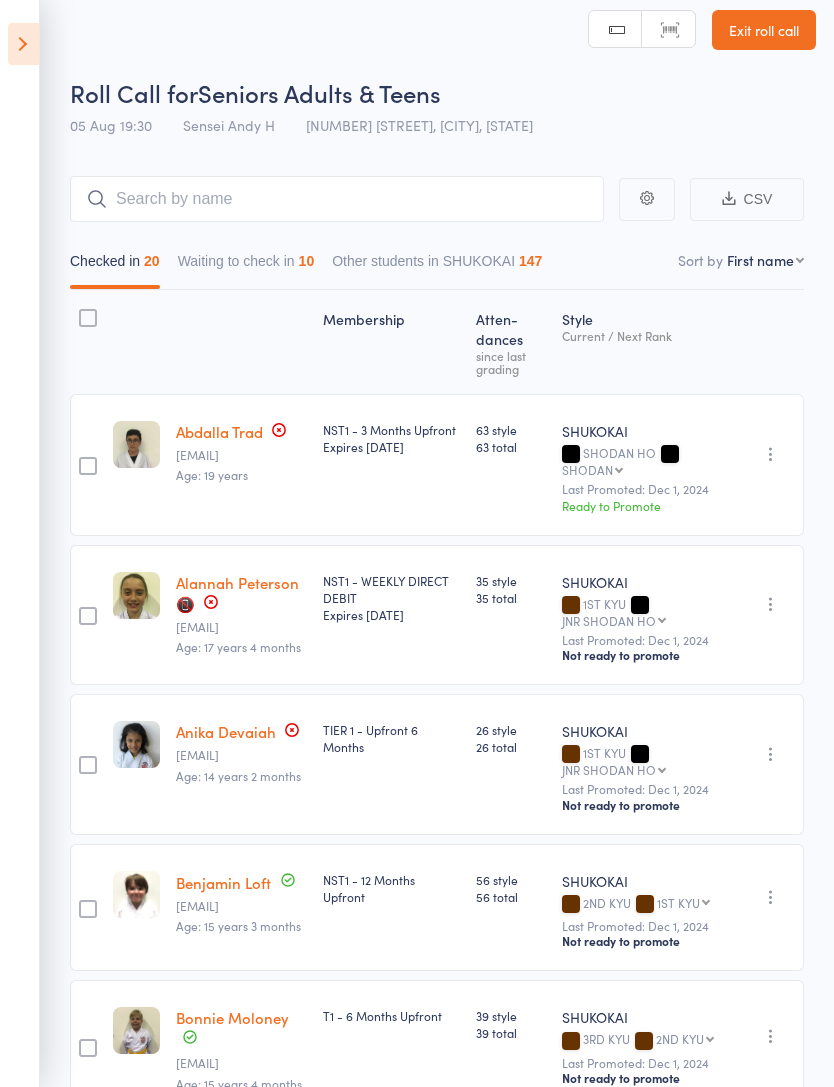 click on "Waiting to check in  10" at bounding box center (246, 266) 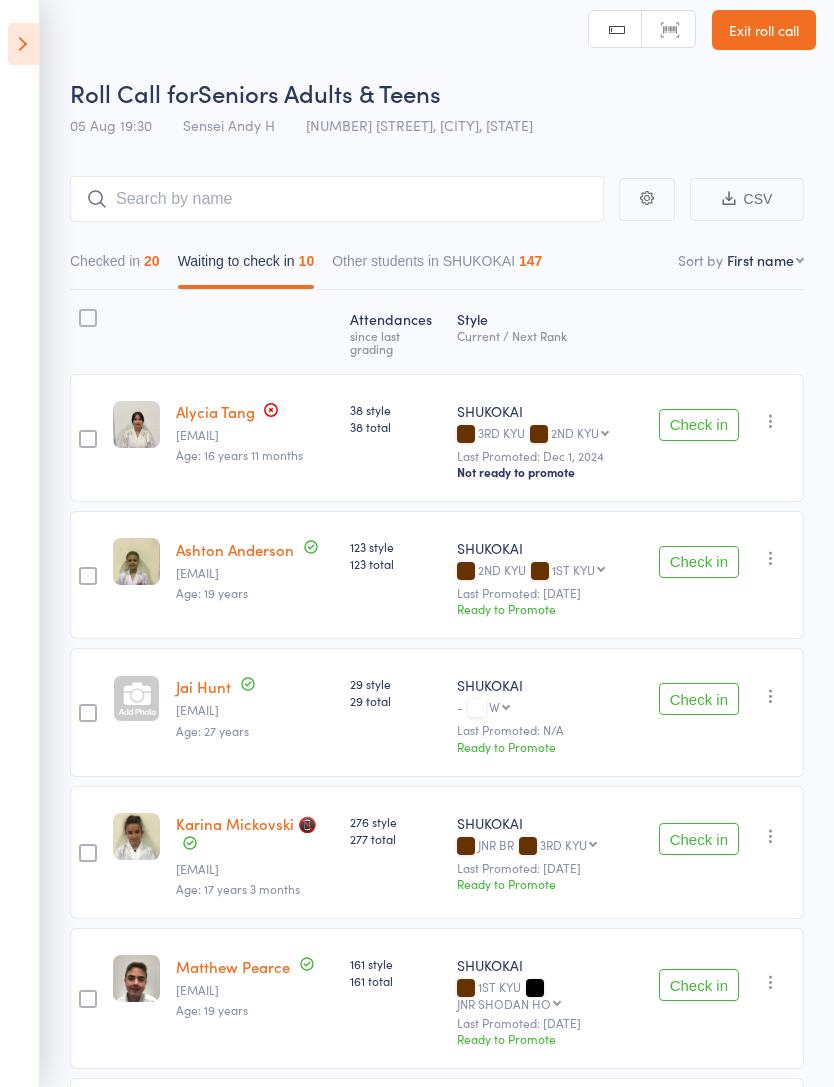 click at bounding box center [771, 421] 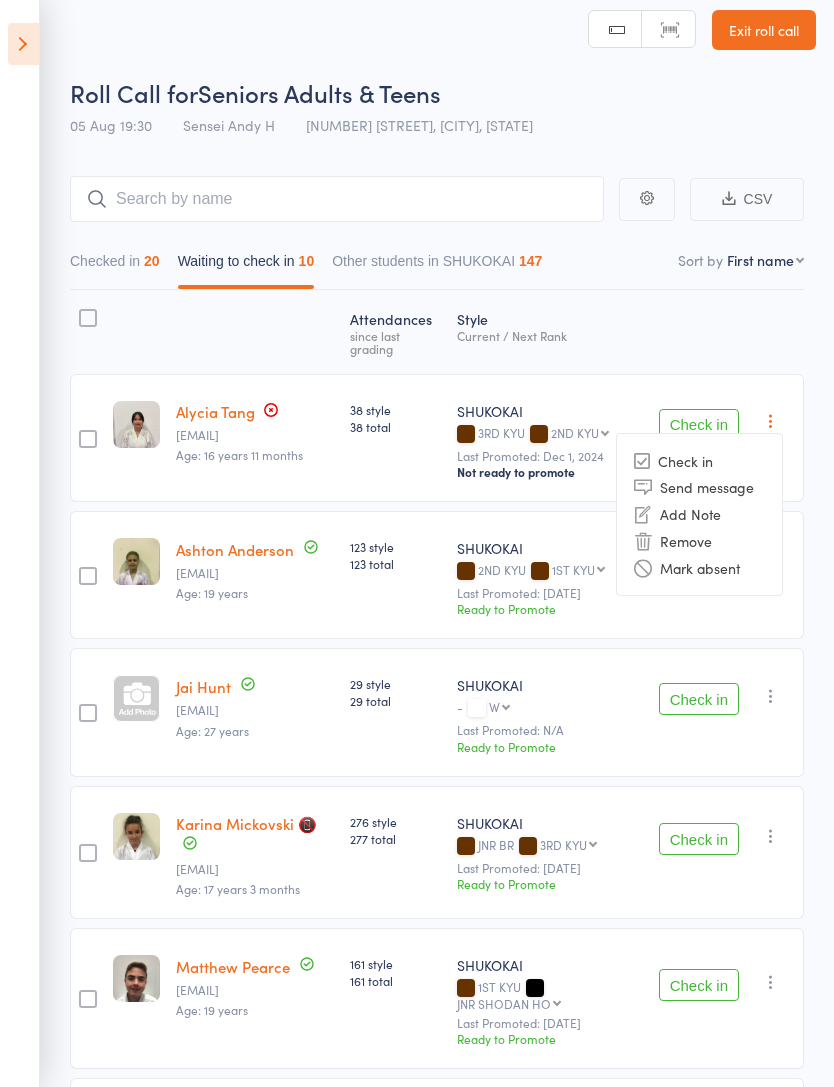click on "Mark absent" at bounding box center [699, 567] 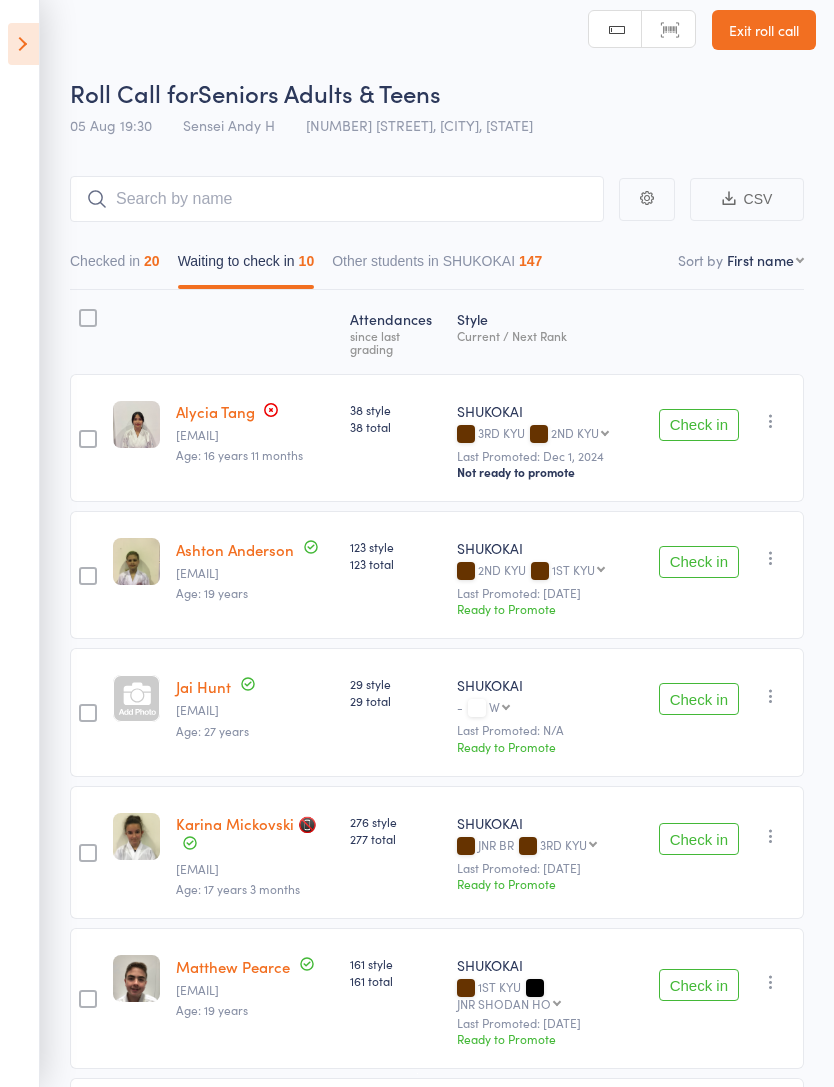 click at bounding box center (771, 558) 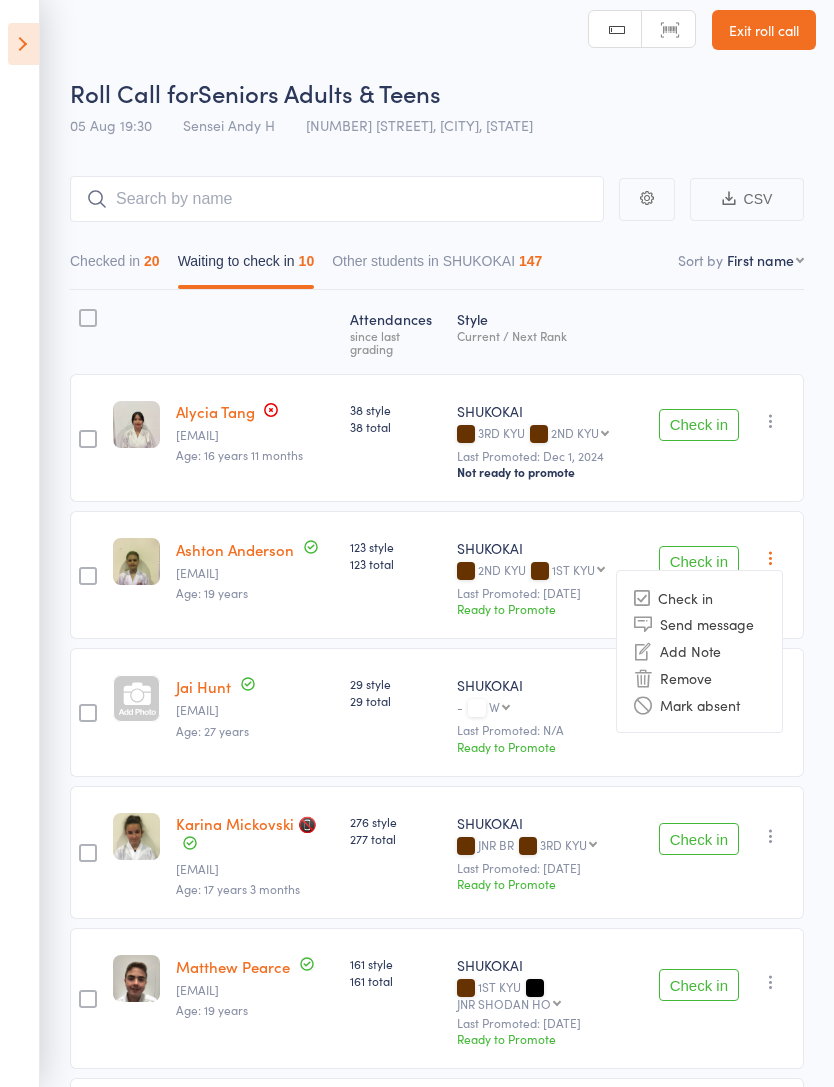click on "Mark absent" at bounding box center (699, 704) 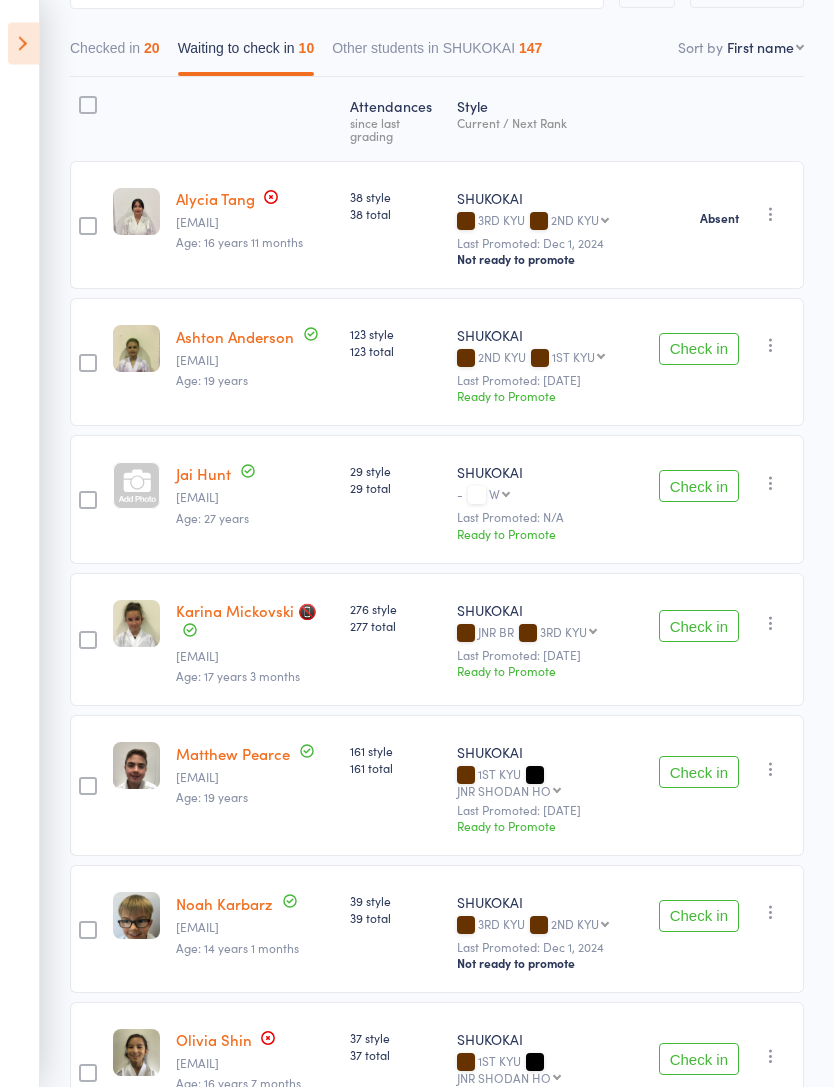 click at bounding box center (771, 484) 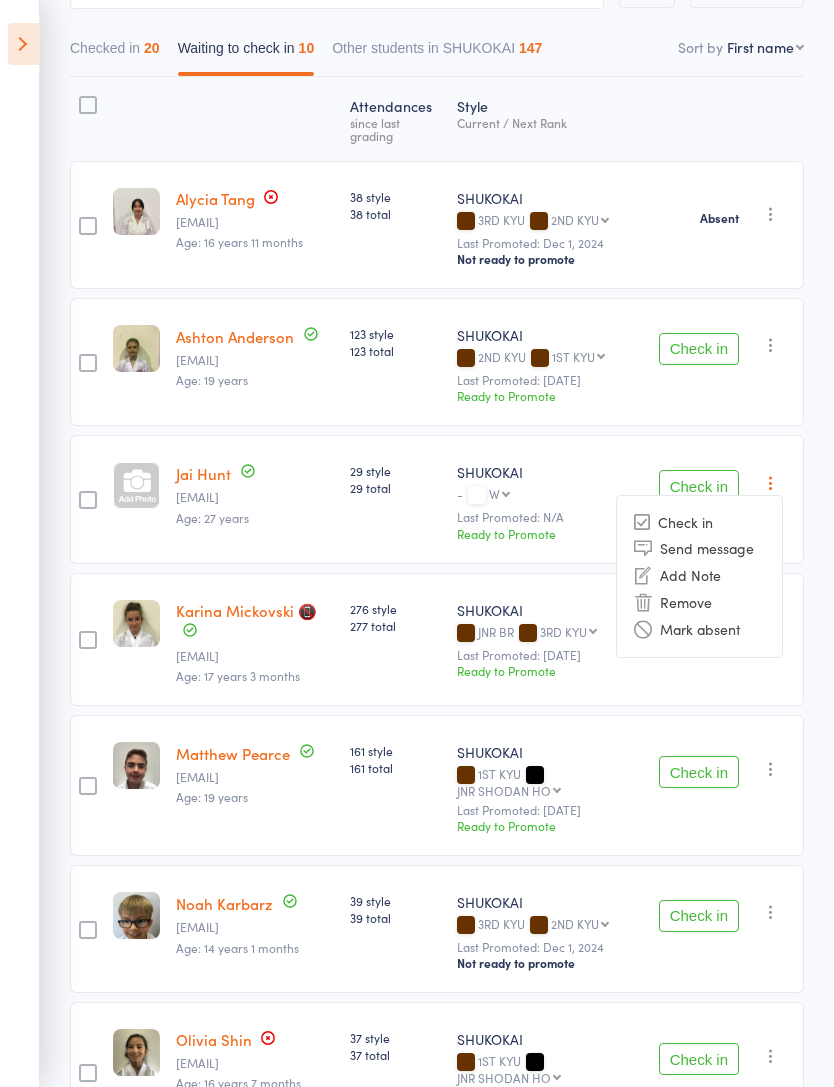 click on "Mark absent" at bounding box center [699, 629] 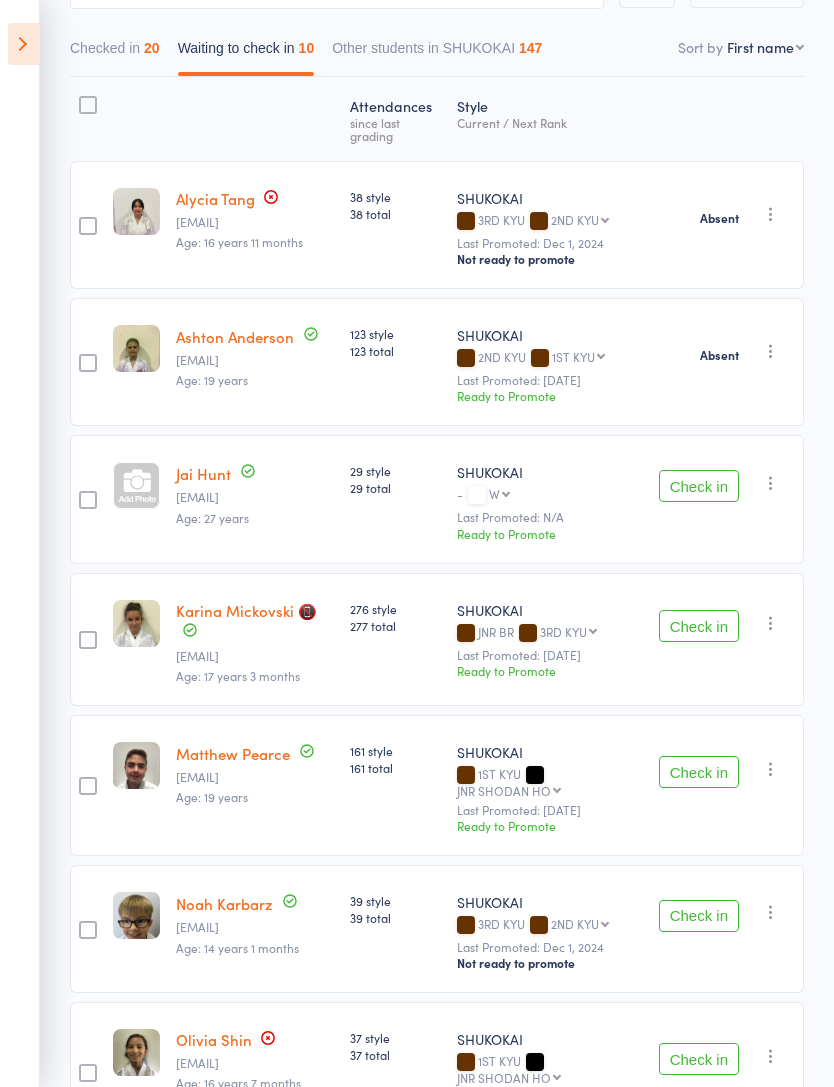 click at bounding box center [771, 623] 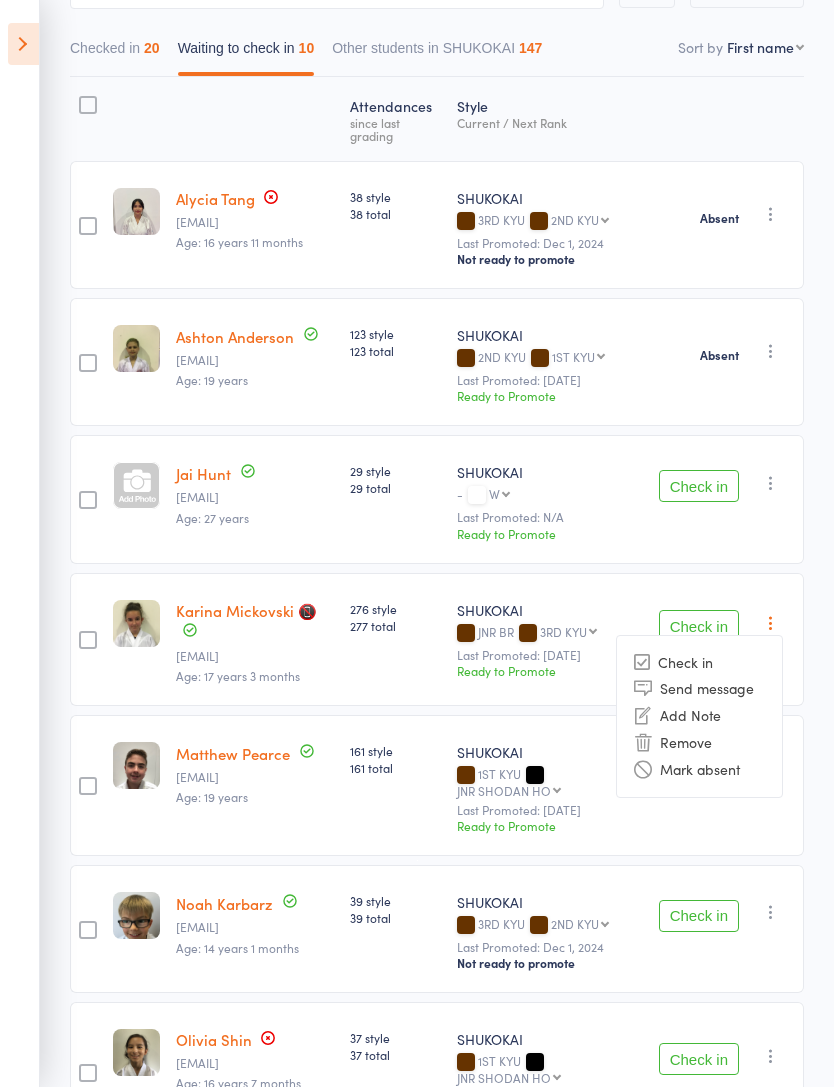 click on "Mark absent" at bounding box center (699, 769) 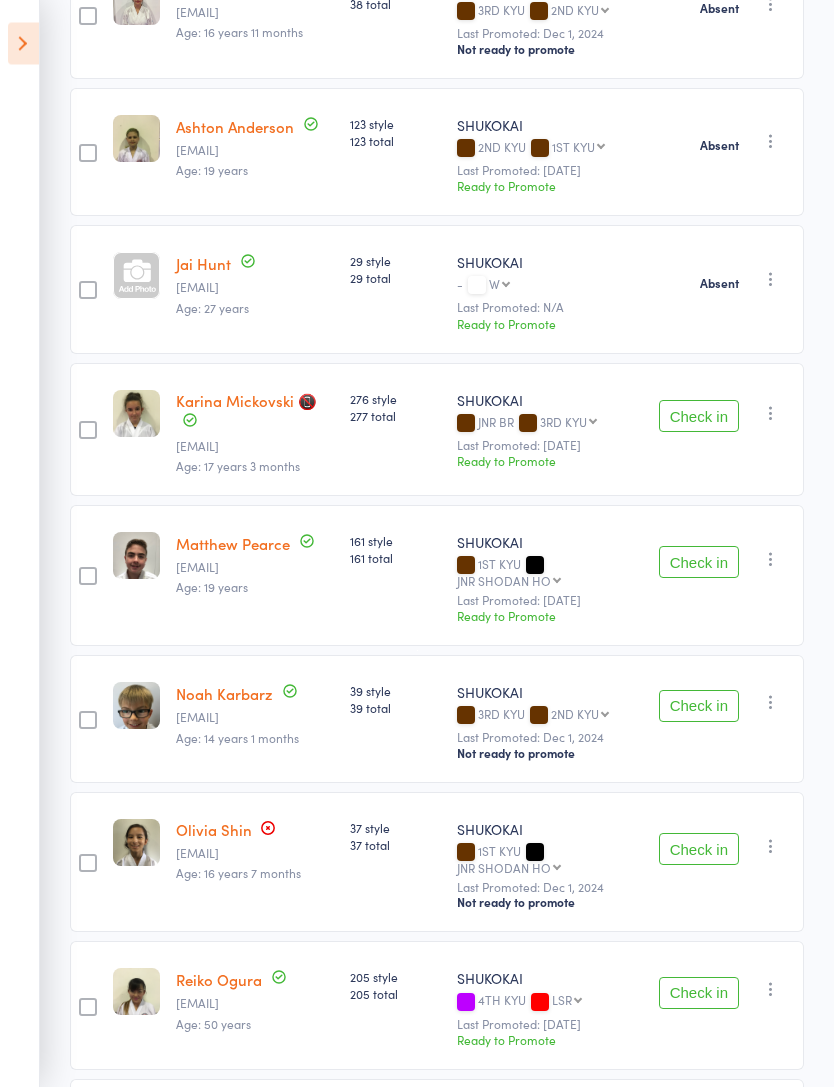 click at bounding box center (771, 560) 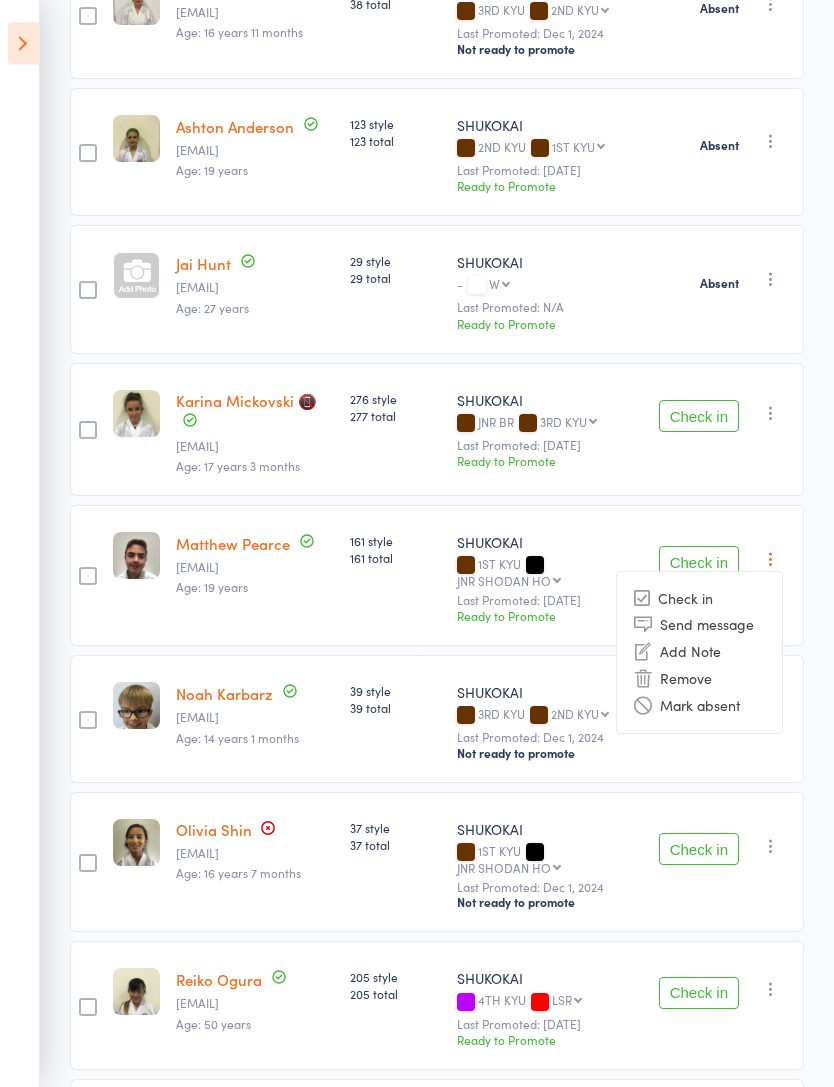 scroll, scrollTop: 437, scrollLeft: 0, axis: vertical 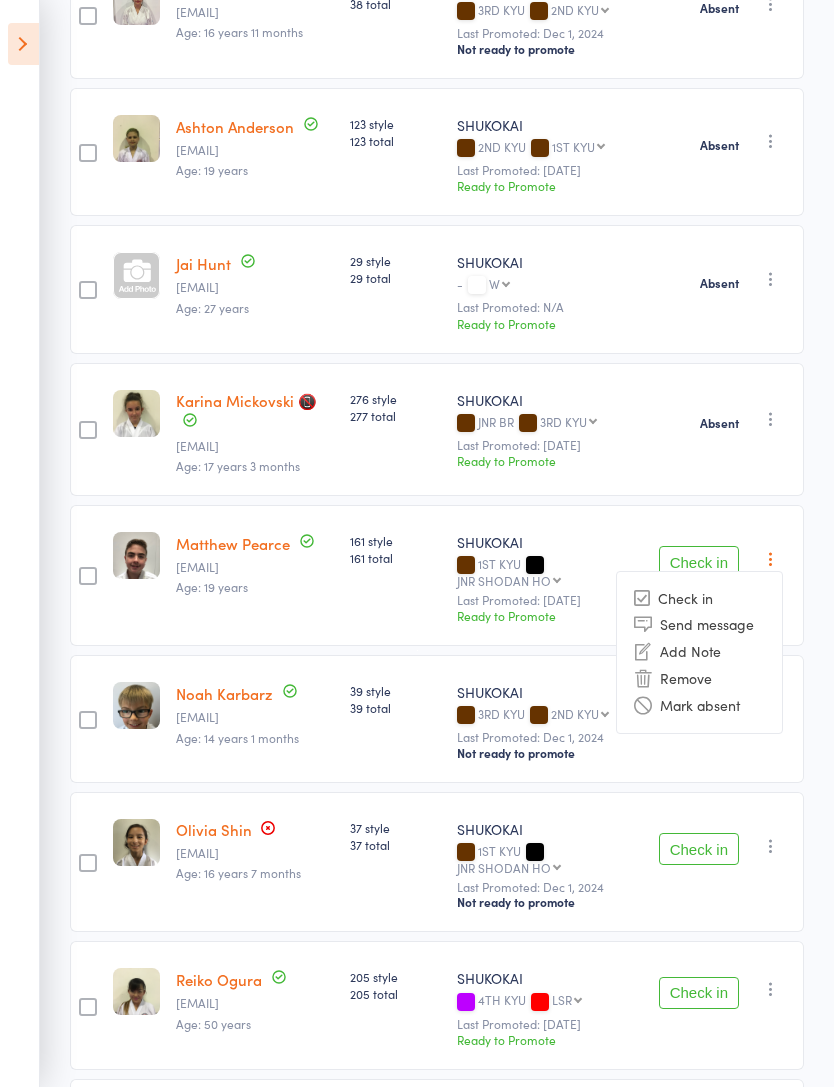 click on "Mark absent" at bounding box center [699, 705] 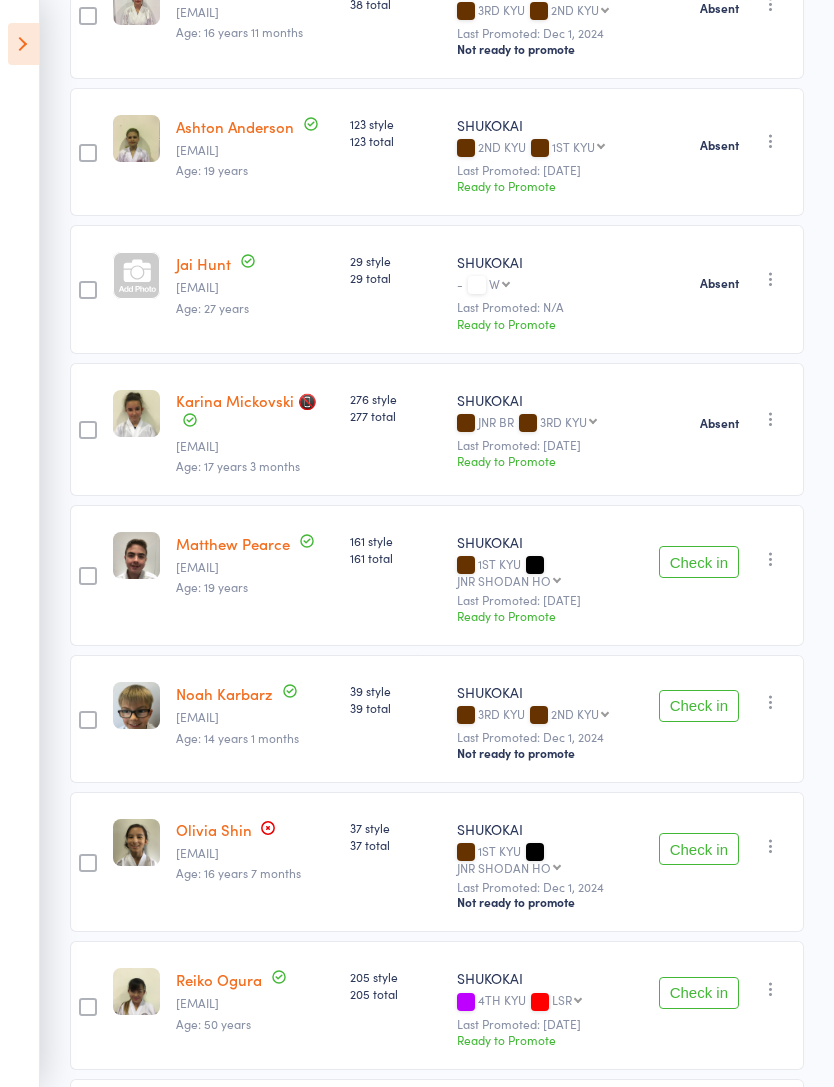 click at bounding box center (771, 702) 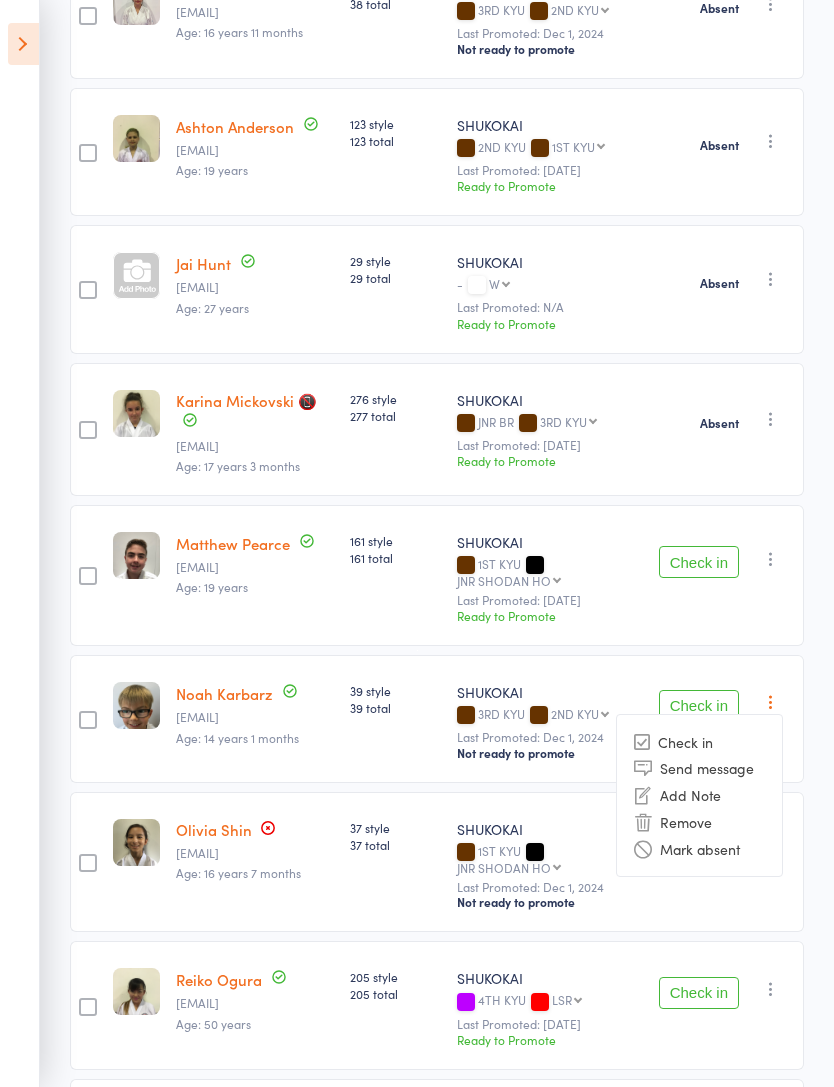 click on "Mark absent" at bounding box center [699, 848] 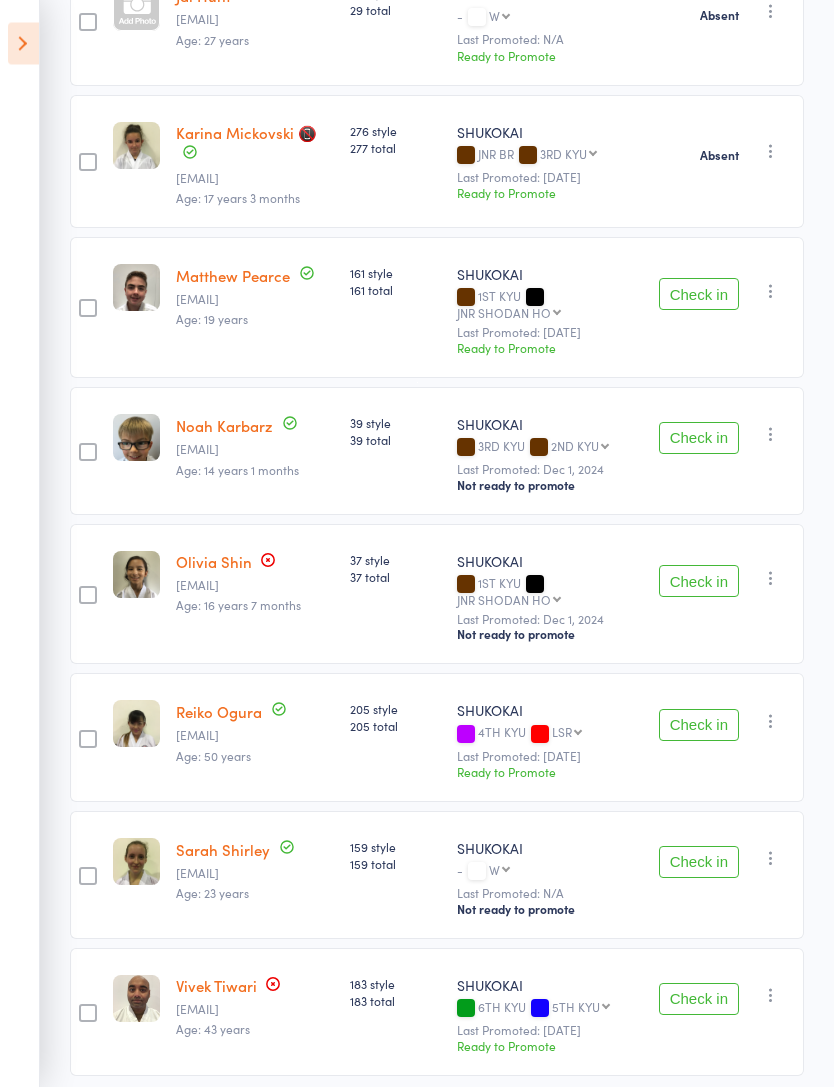 scroll, scrollTop: 726, scrollLeft: 0, axis: vertical 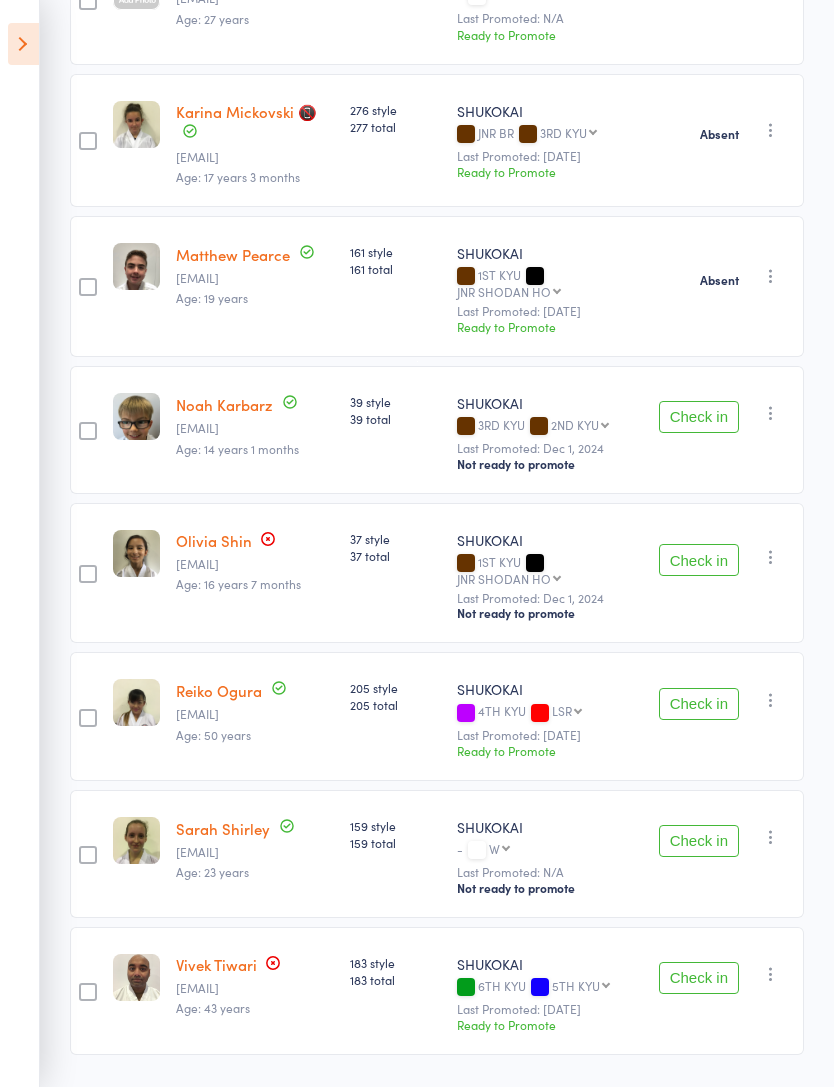click at bounding box center [771, 557] 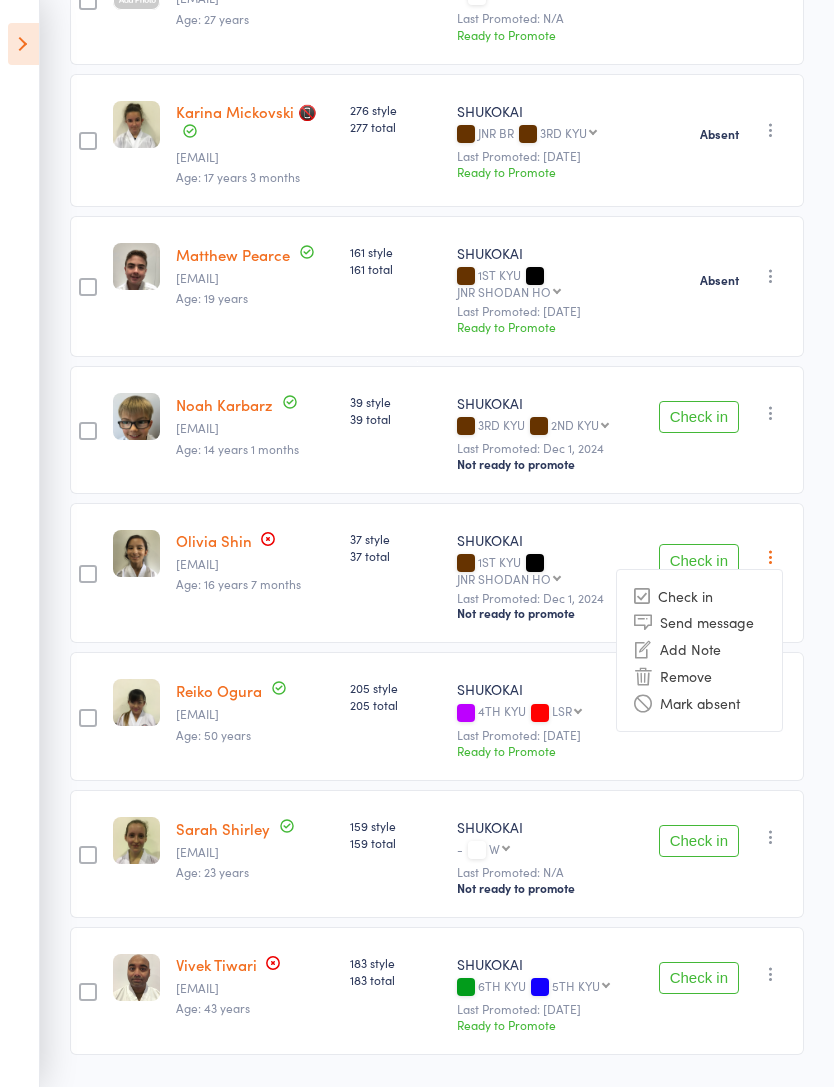 click on "Mark absent" at bounding box center [699, 703] 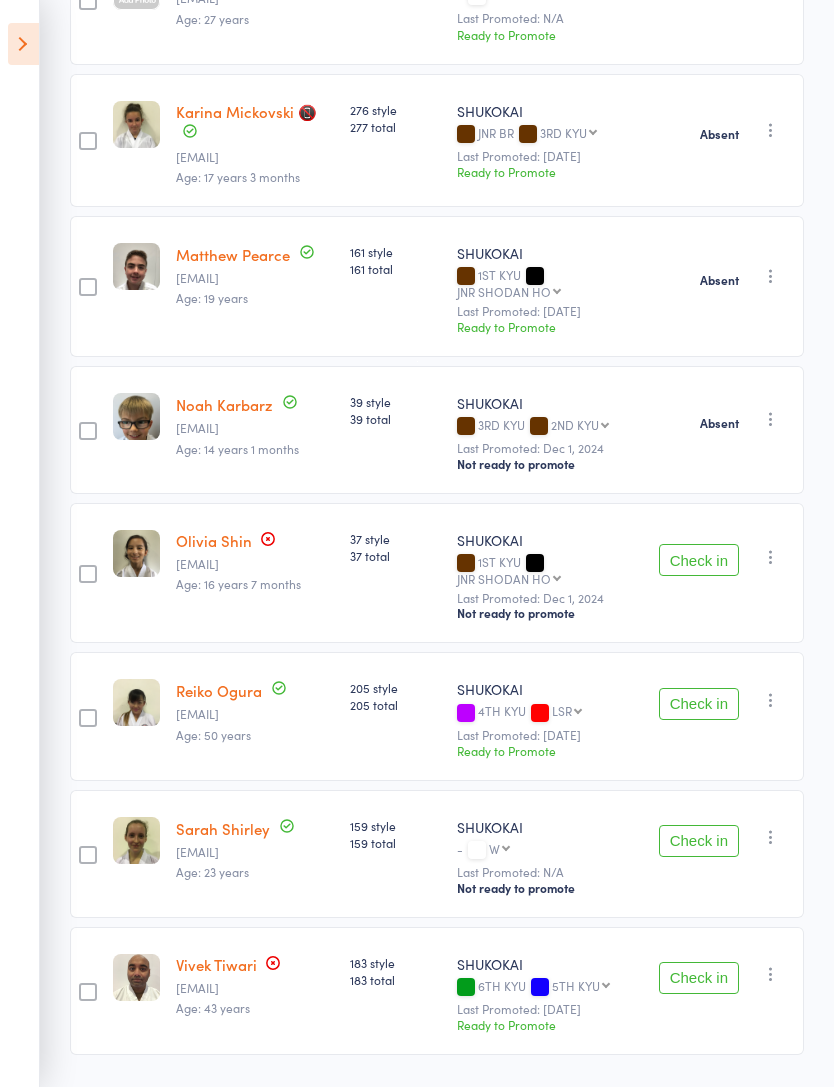 click at bounding box center (771, 700) 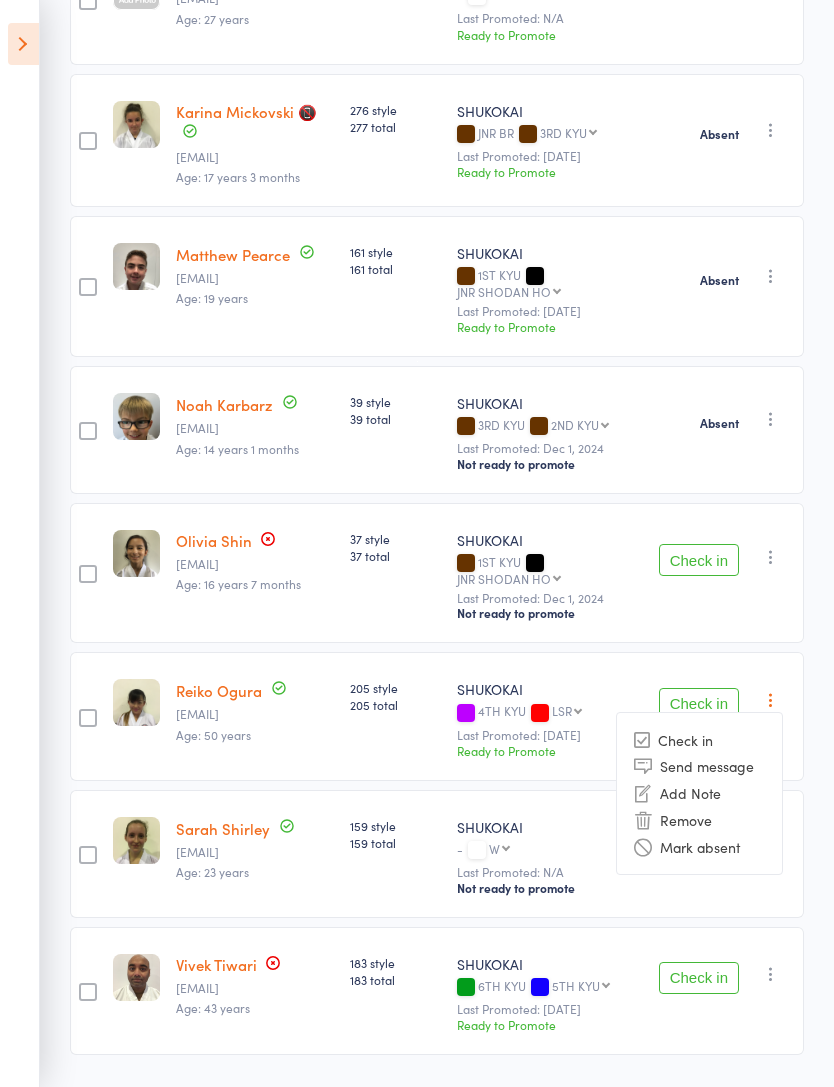 click on "Mark absent" at bounding box center [699, 846] 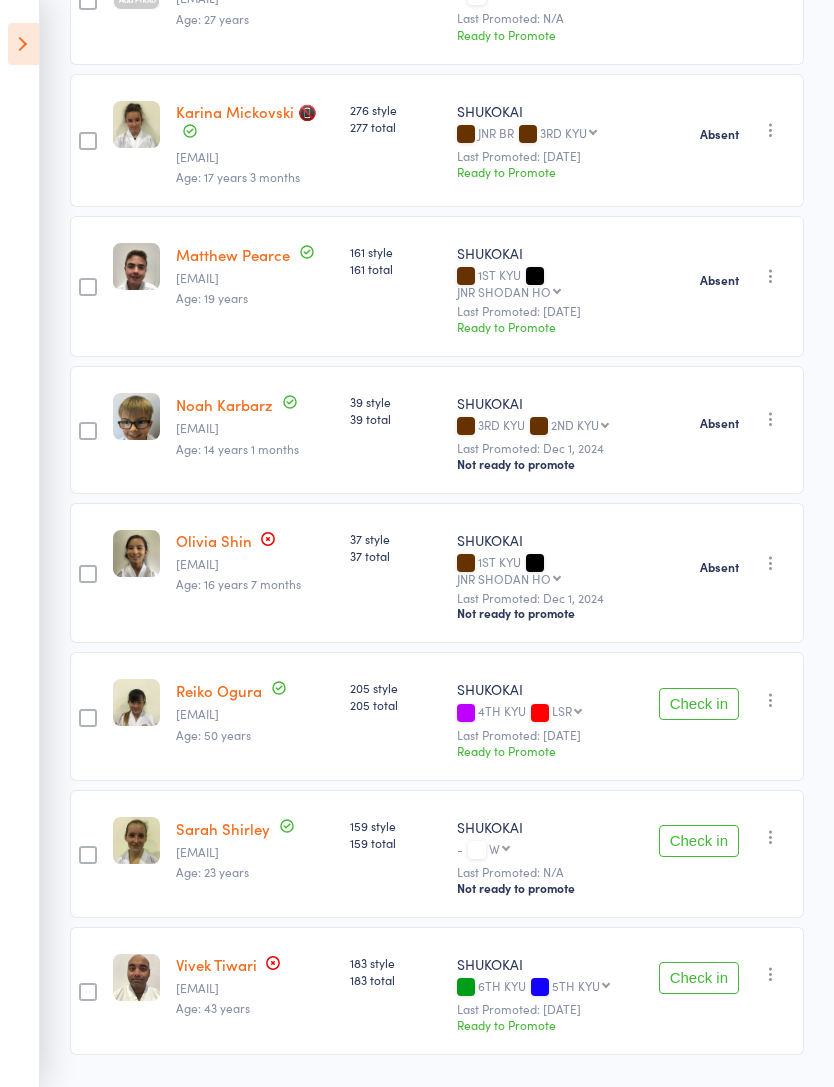 click on "Check in Check in Send message Add Note Remove Mark absent" at bounding box center [727, 854] 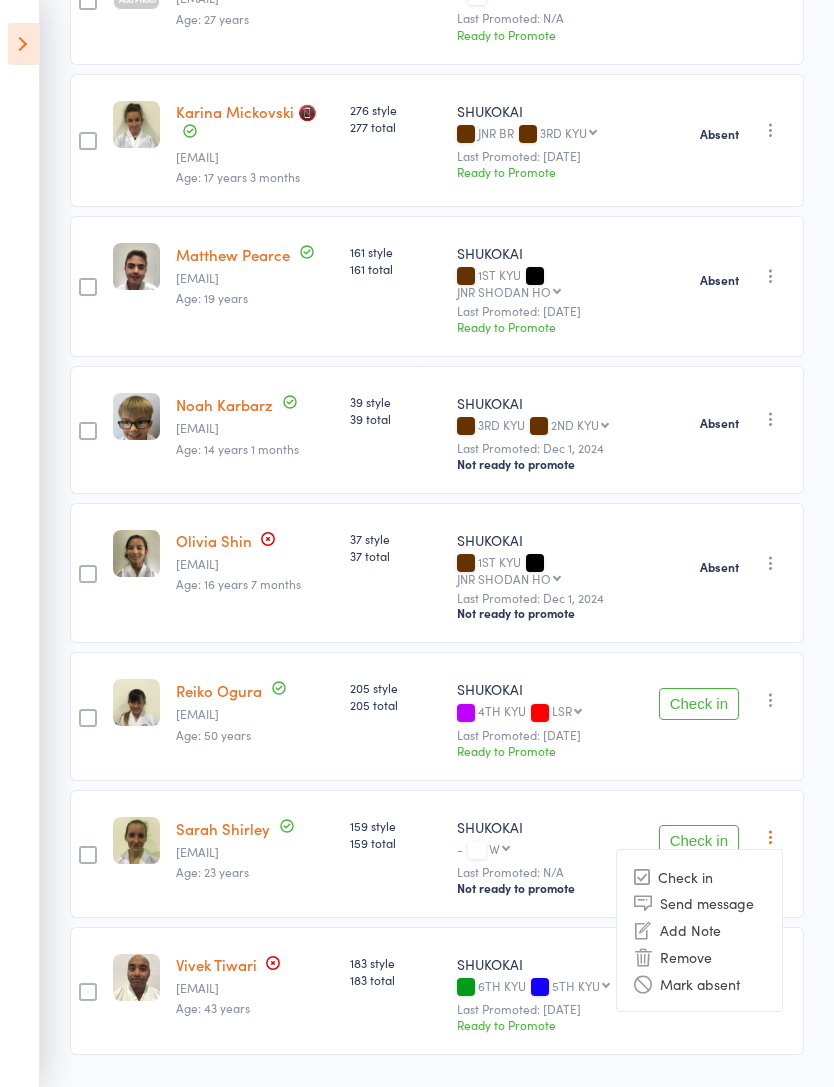 click on "Mark absent" at bounding box center (699, 983) 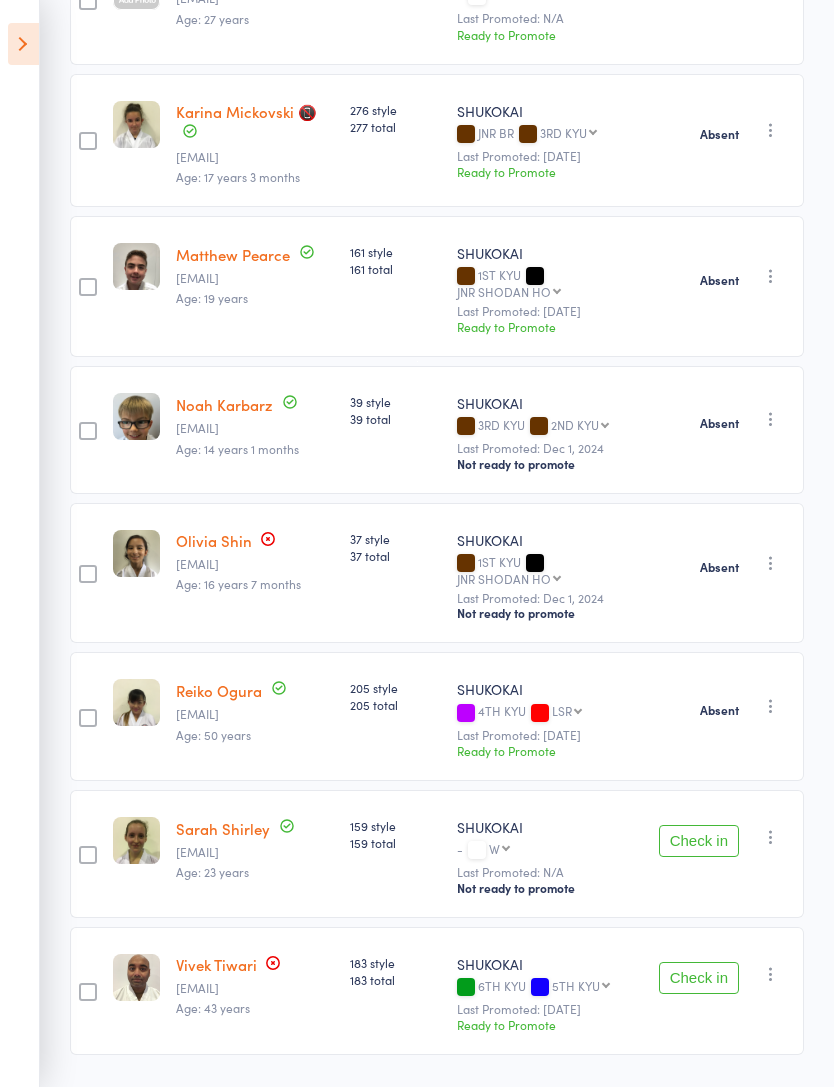 click at bounding box center [771, 974] 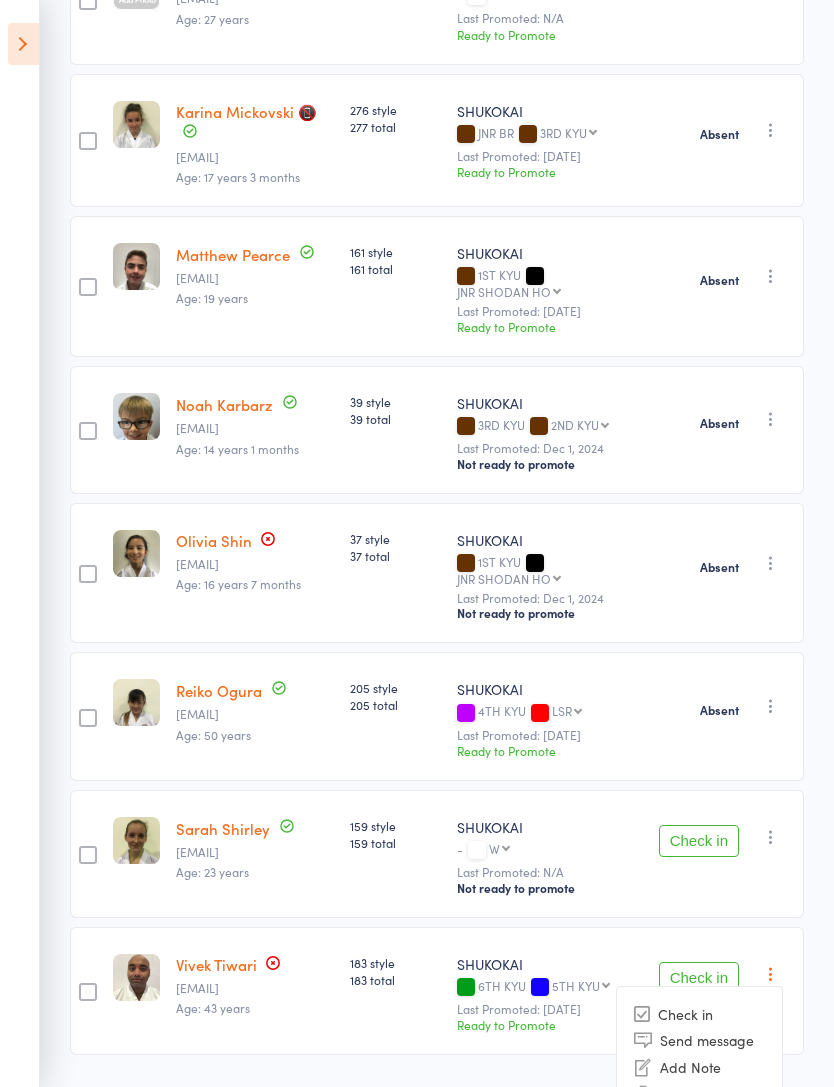 click on "Mark absent" at bounding box center (699, 1120) 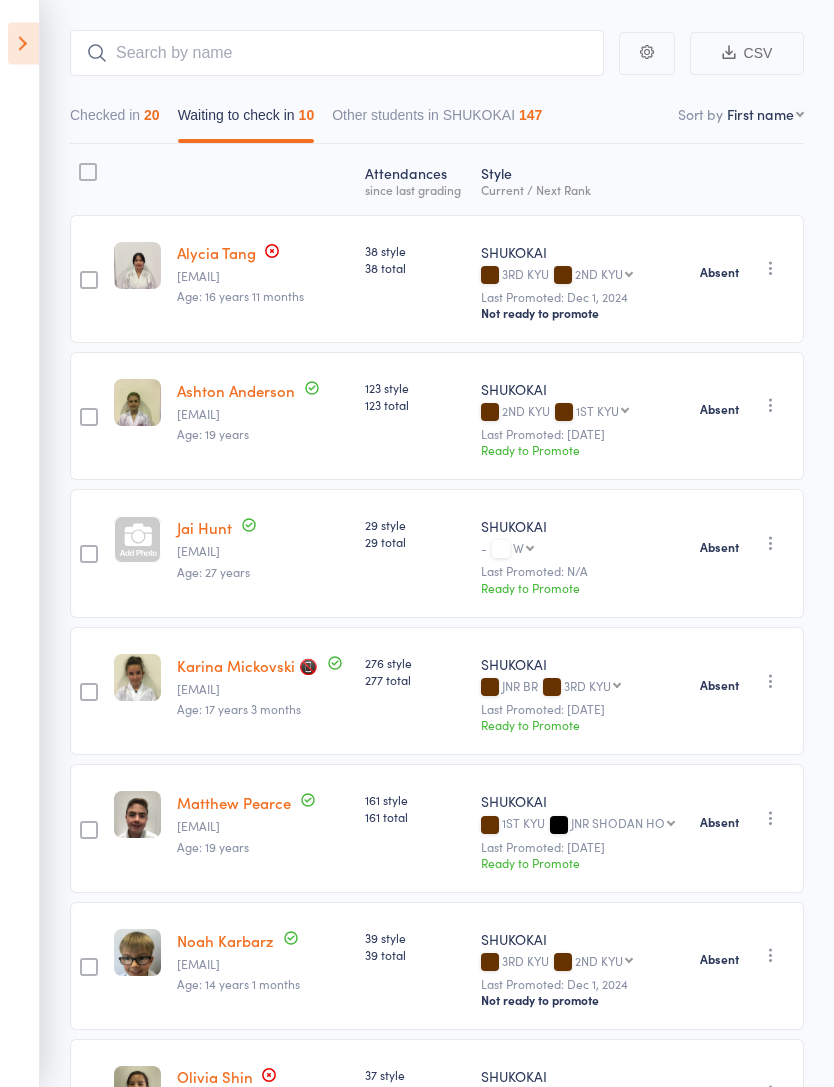 click on "Checked in  20" at bounding box center [115, 121] 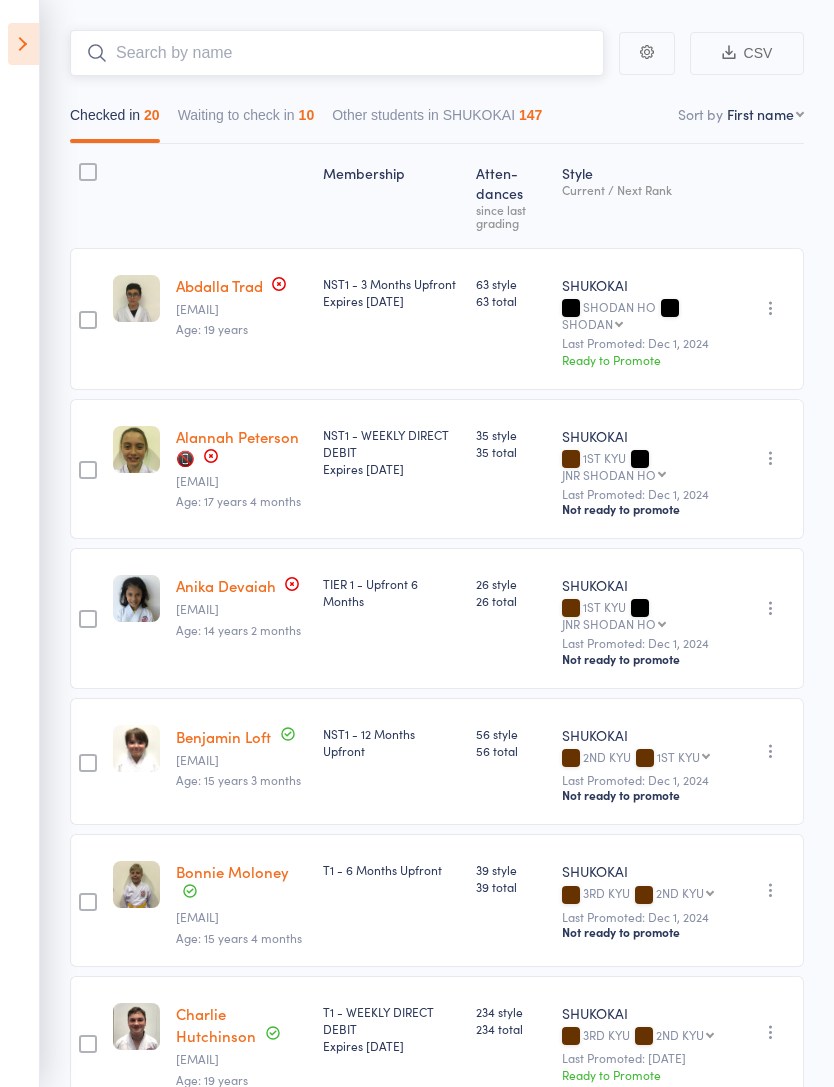 click at bounding box center [337, 53] 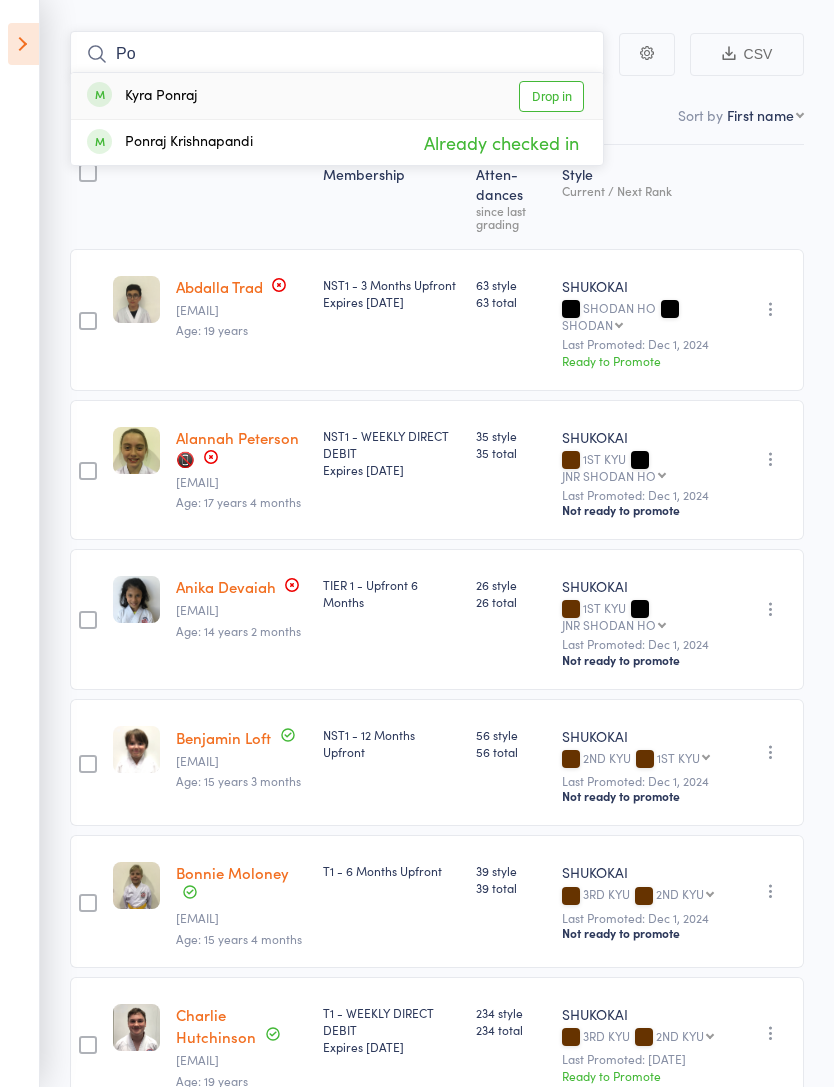 type on "P" 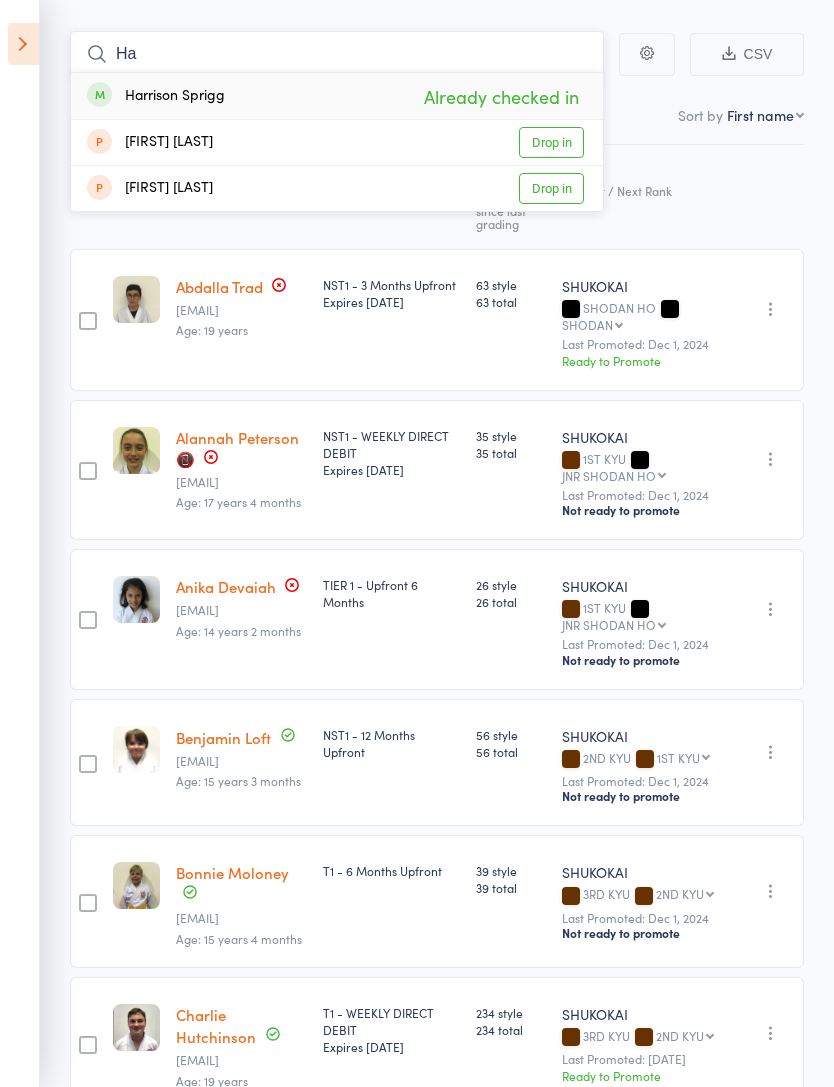 type on "H" 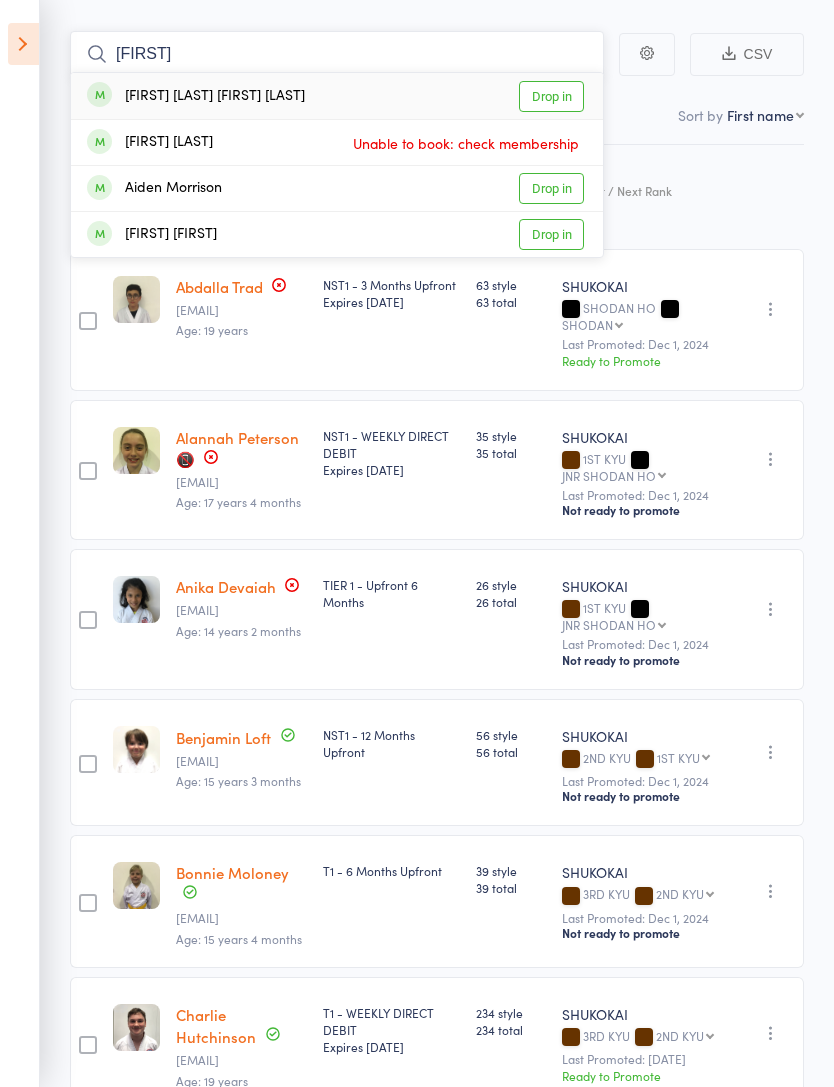 type on "Aaden" 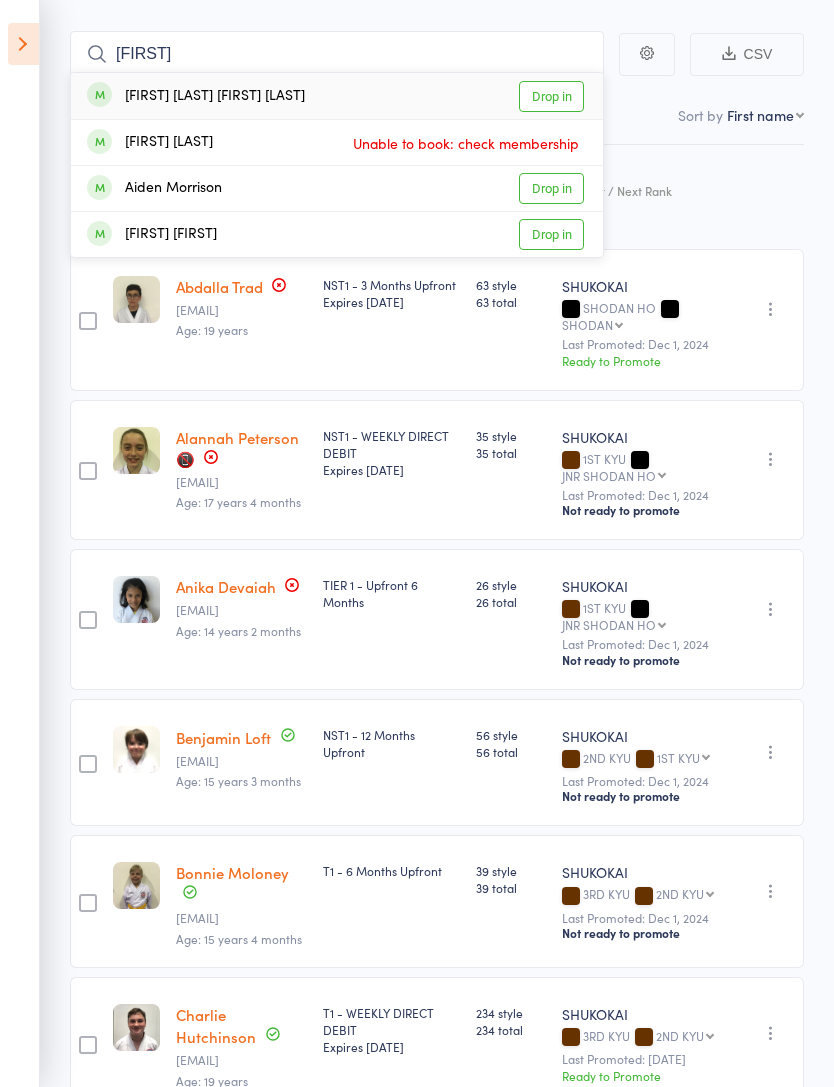 click on "Drop in" at bounding box center [551, 96] 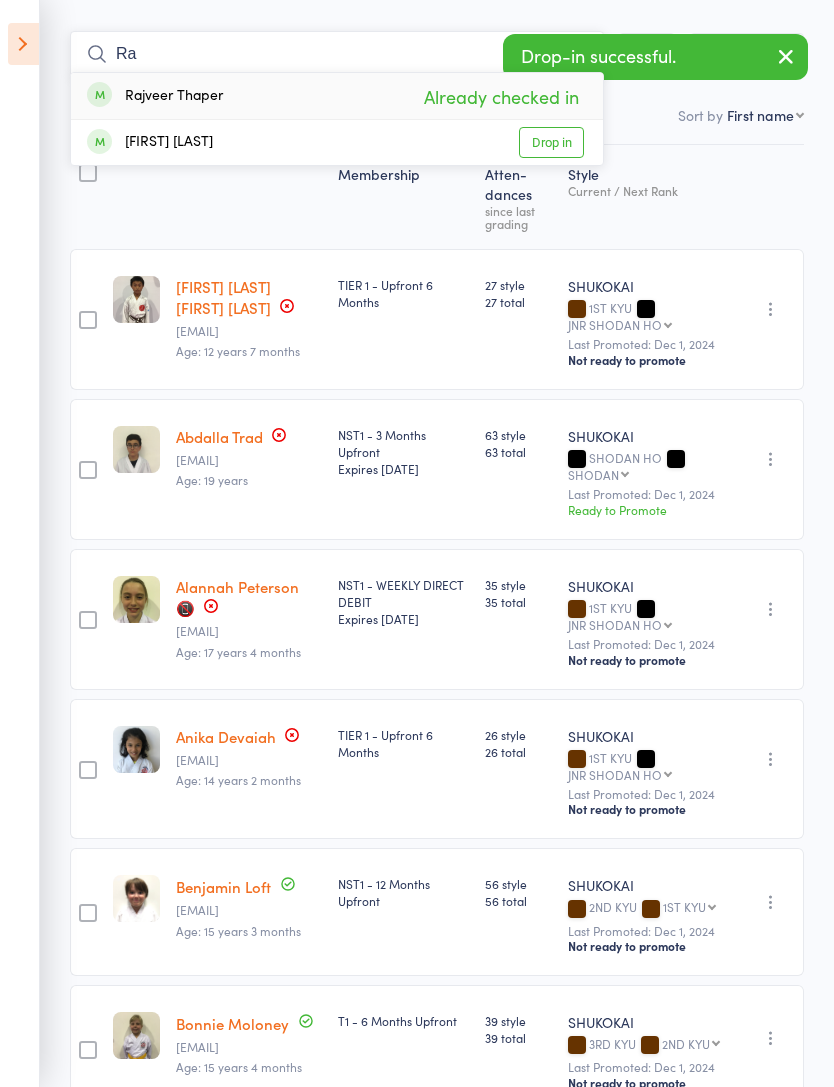 type on "R" 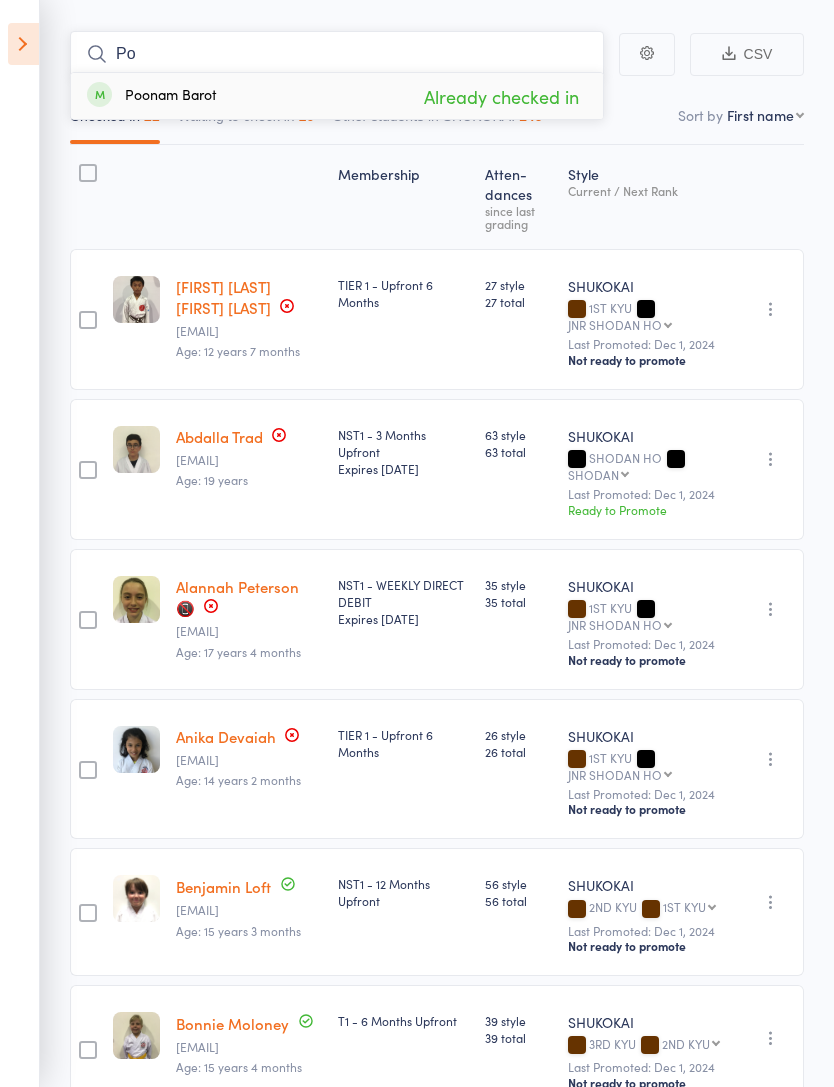 type on "P" 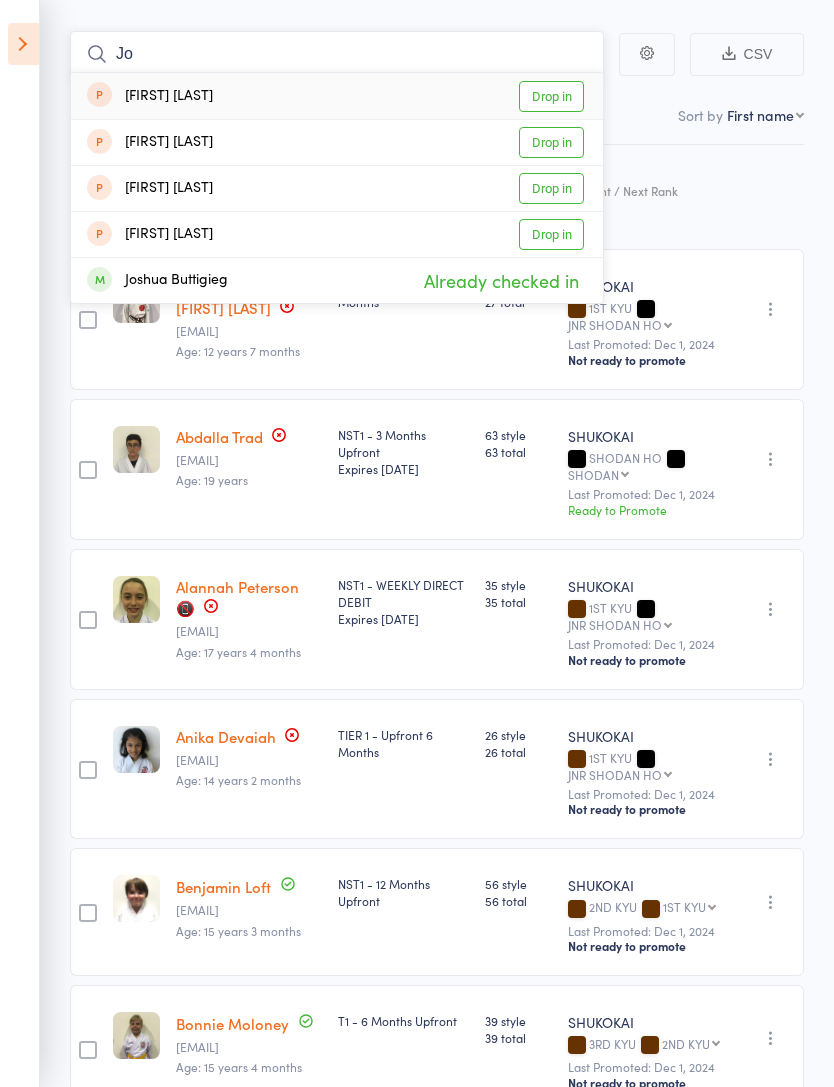 type on "J" 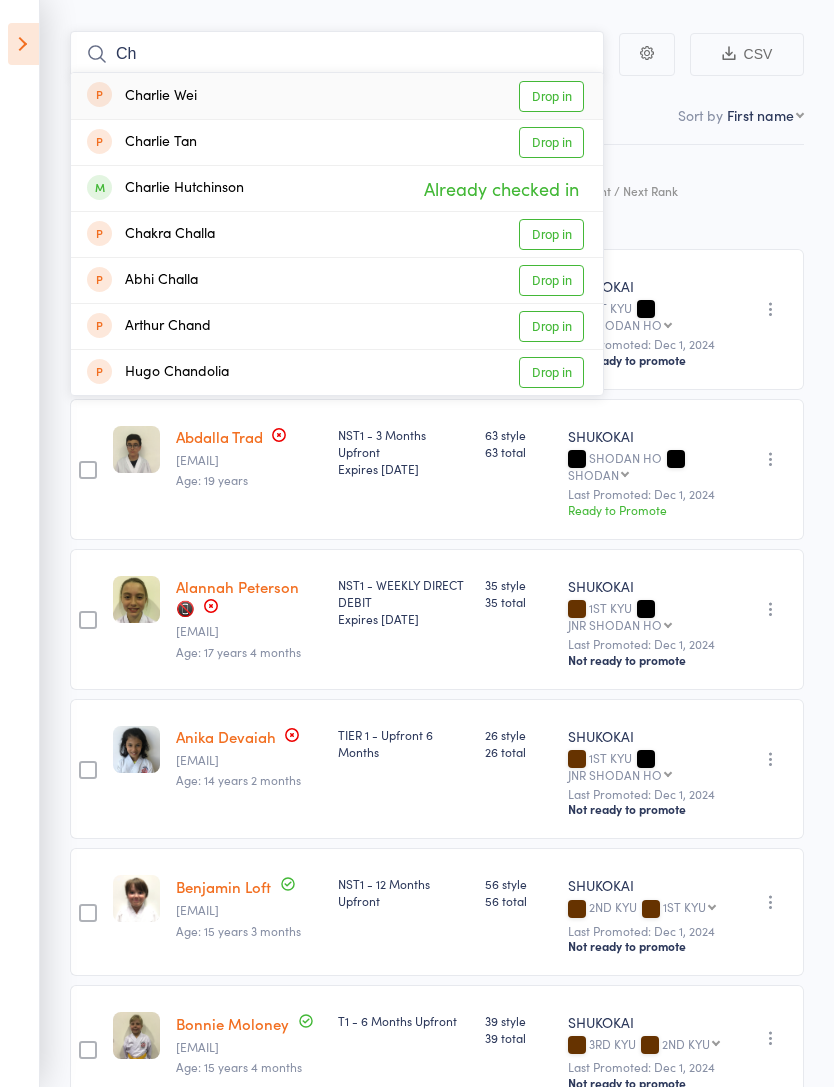 type on "C" 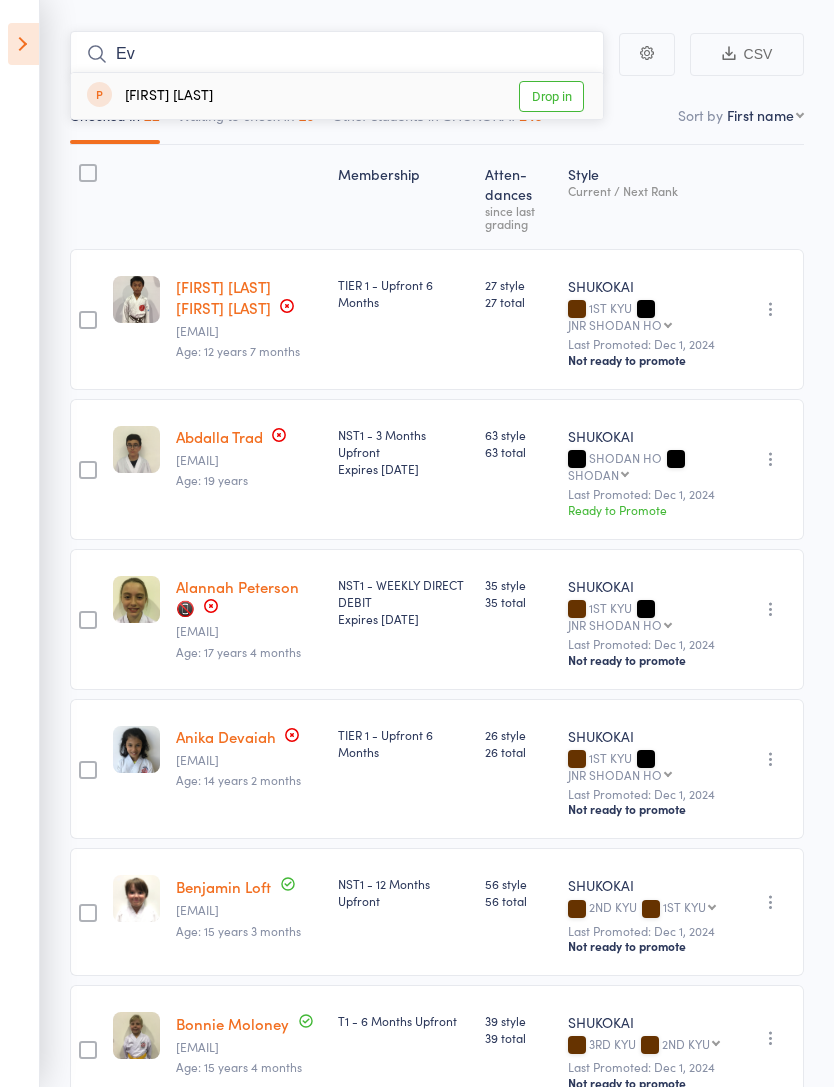 type on "E" 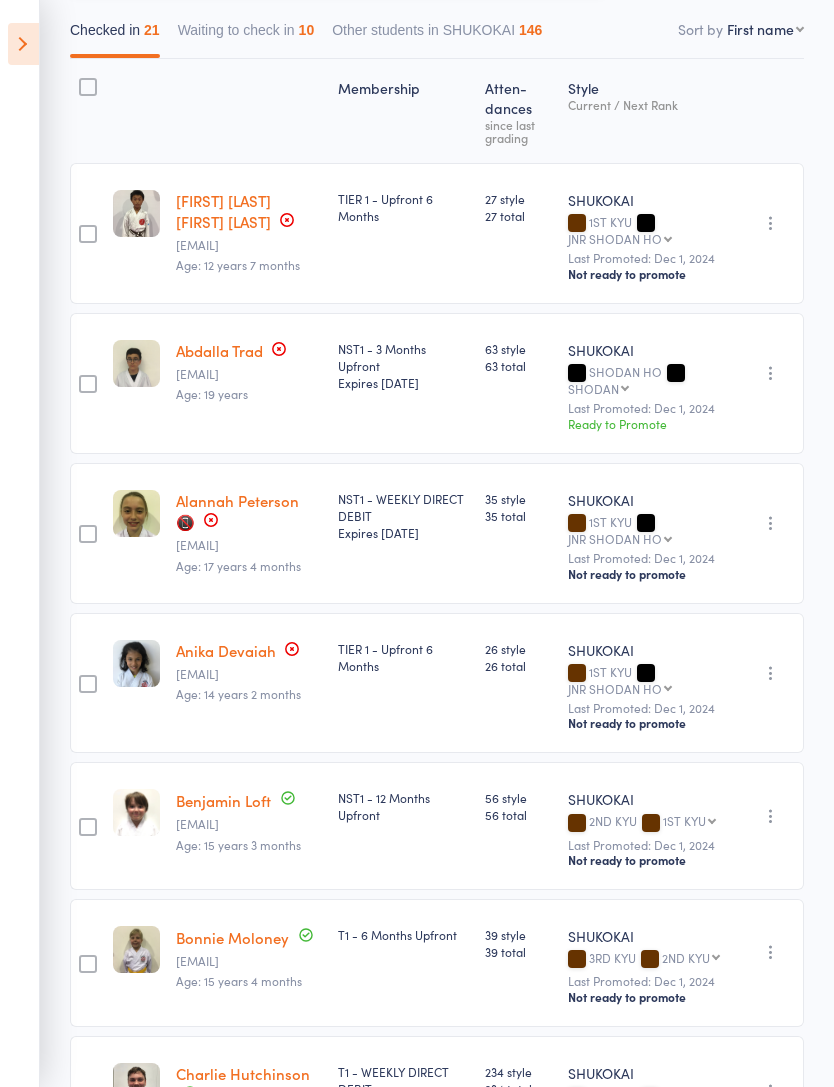 scroll, scrollTop: 0, scrollLeft: 0, axis: both 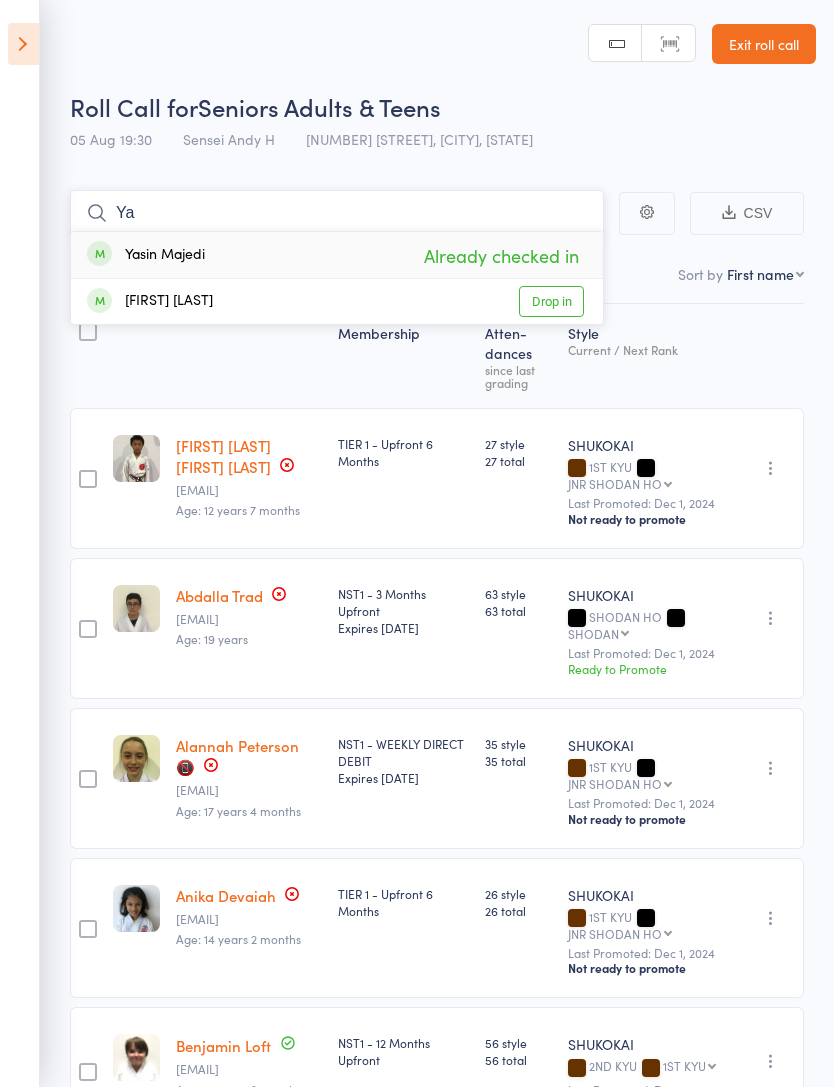 type on "Y" 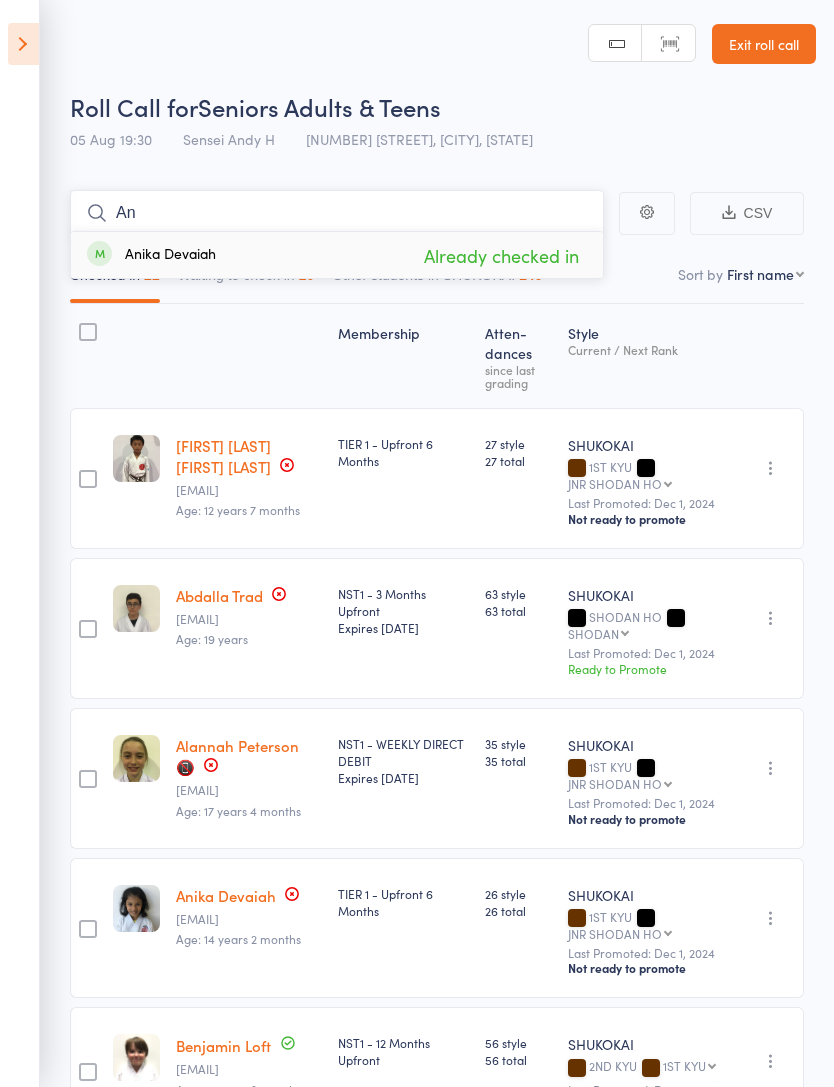 type on "A" 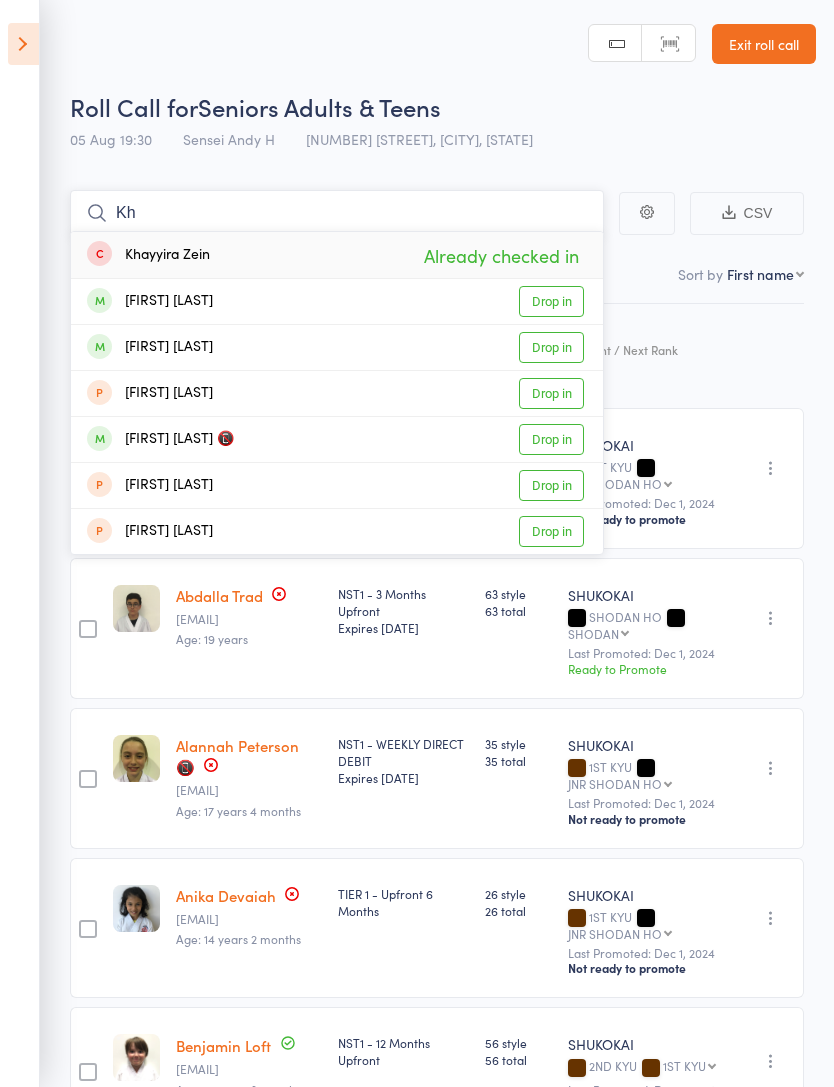 type on "K" 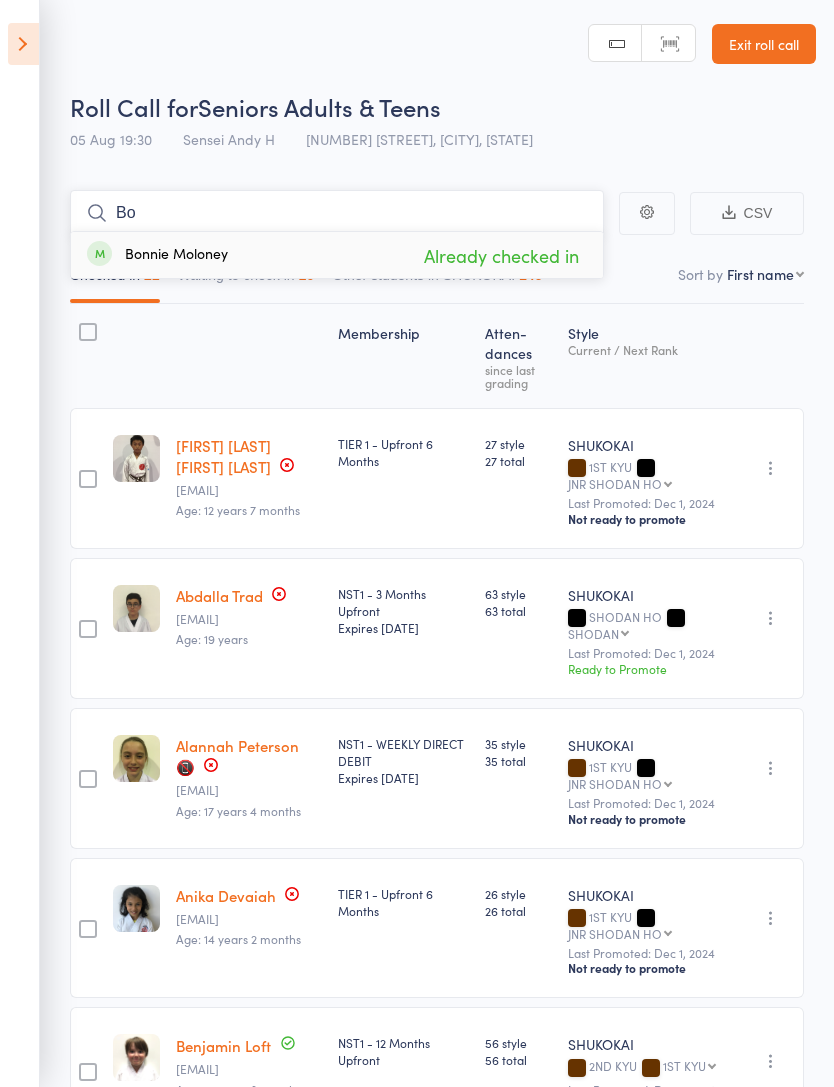 type on "B" 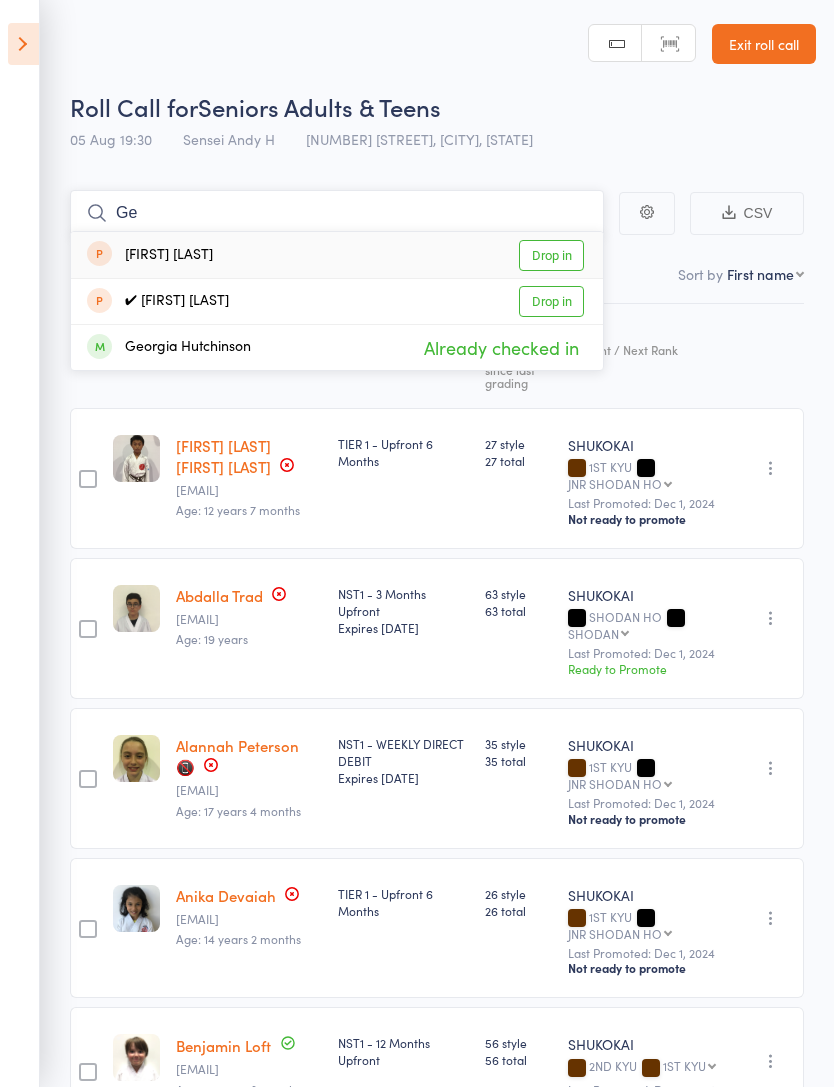 type on "G" 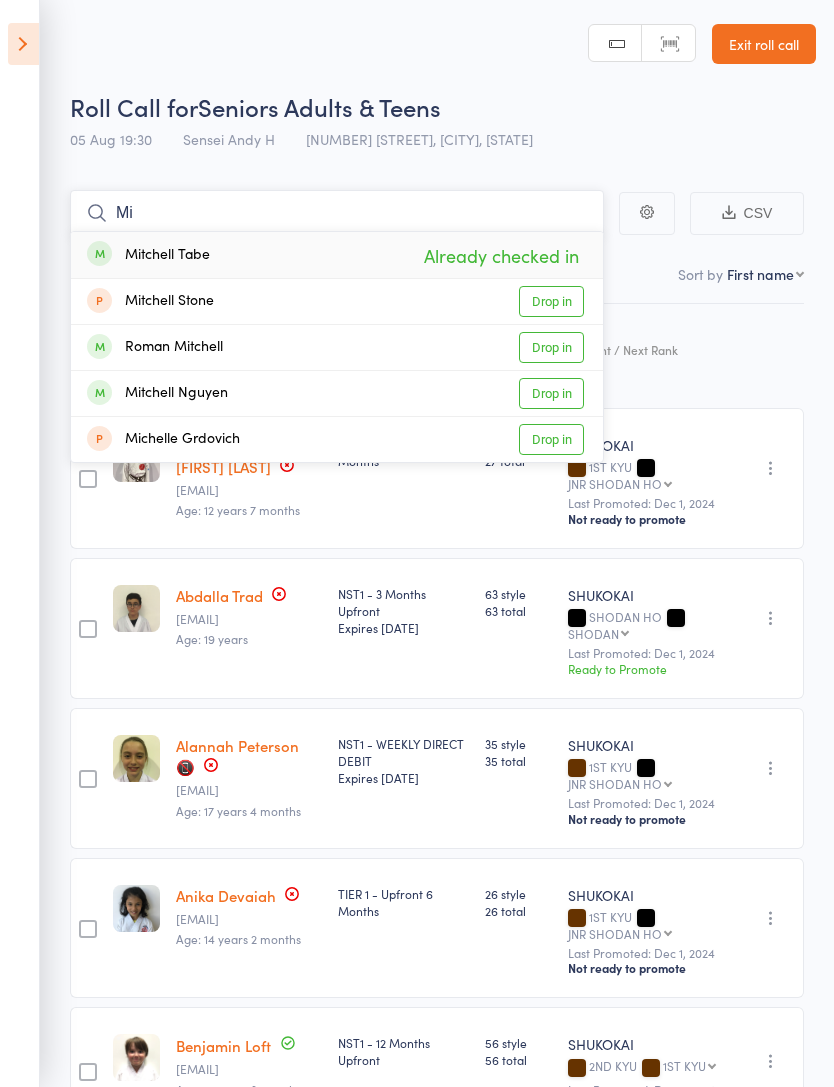 type on "M" 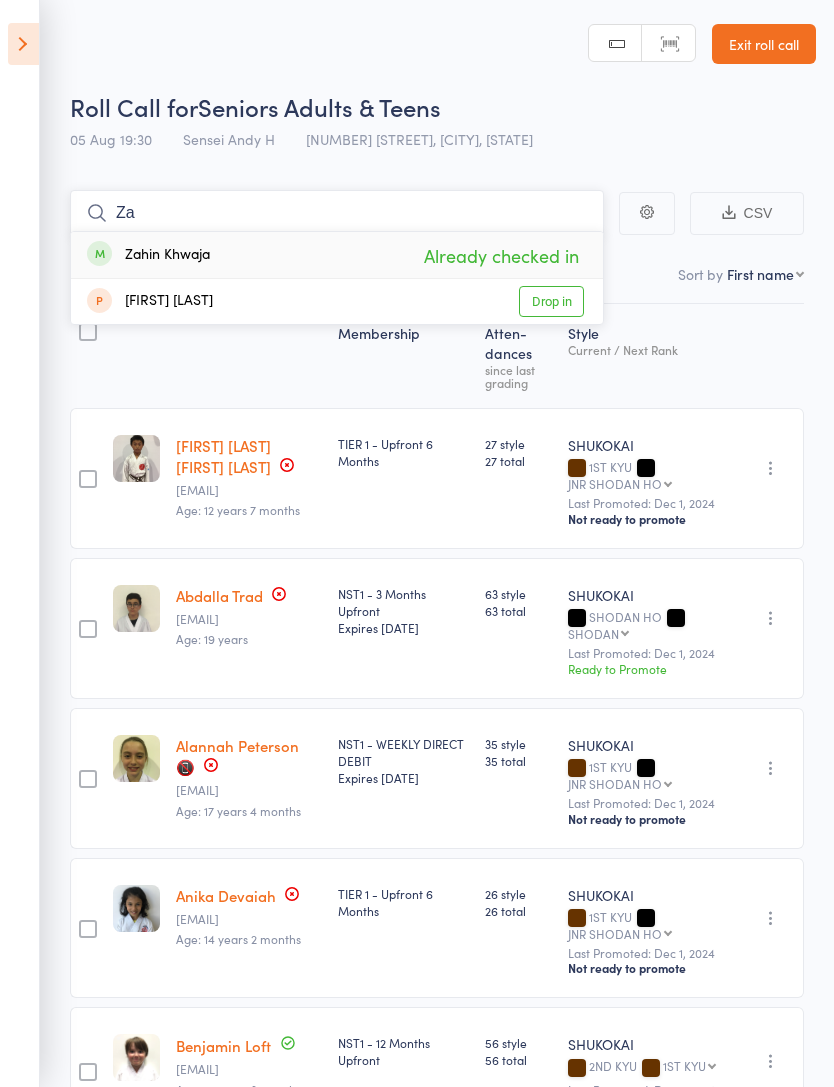 type on "Z" 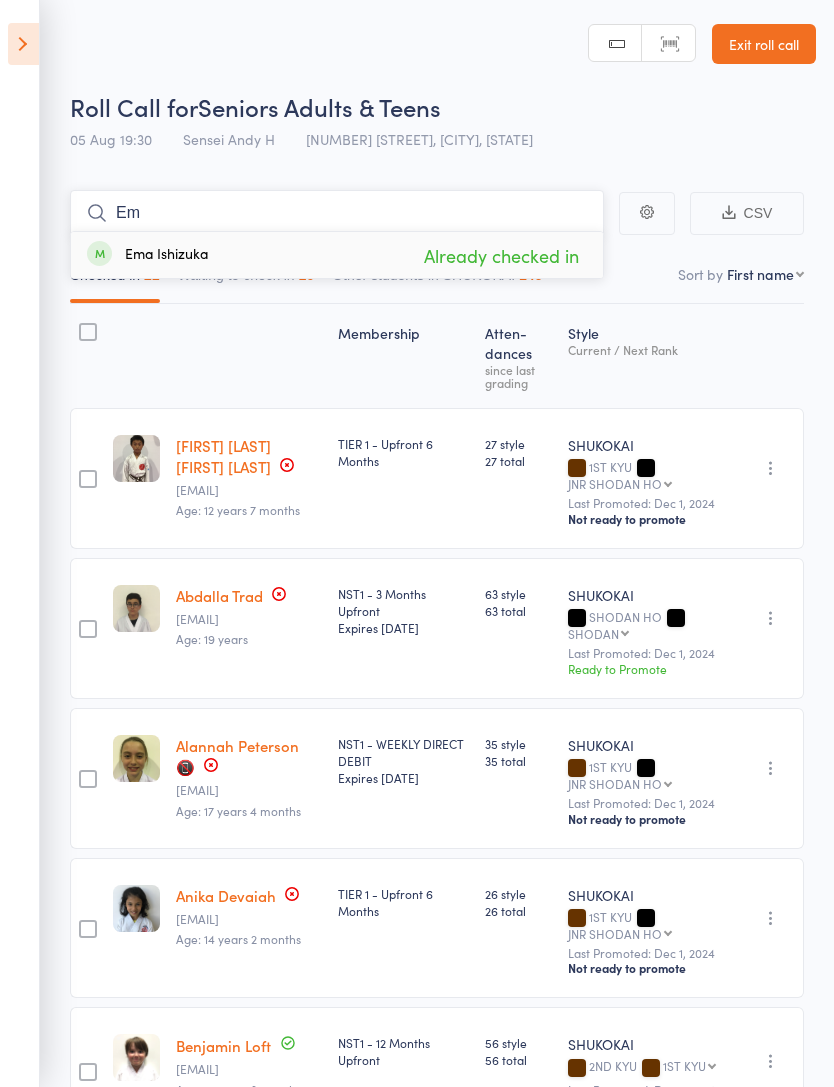 type on "E" 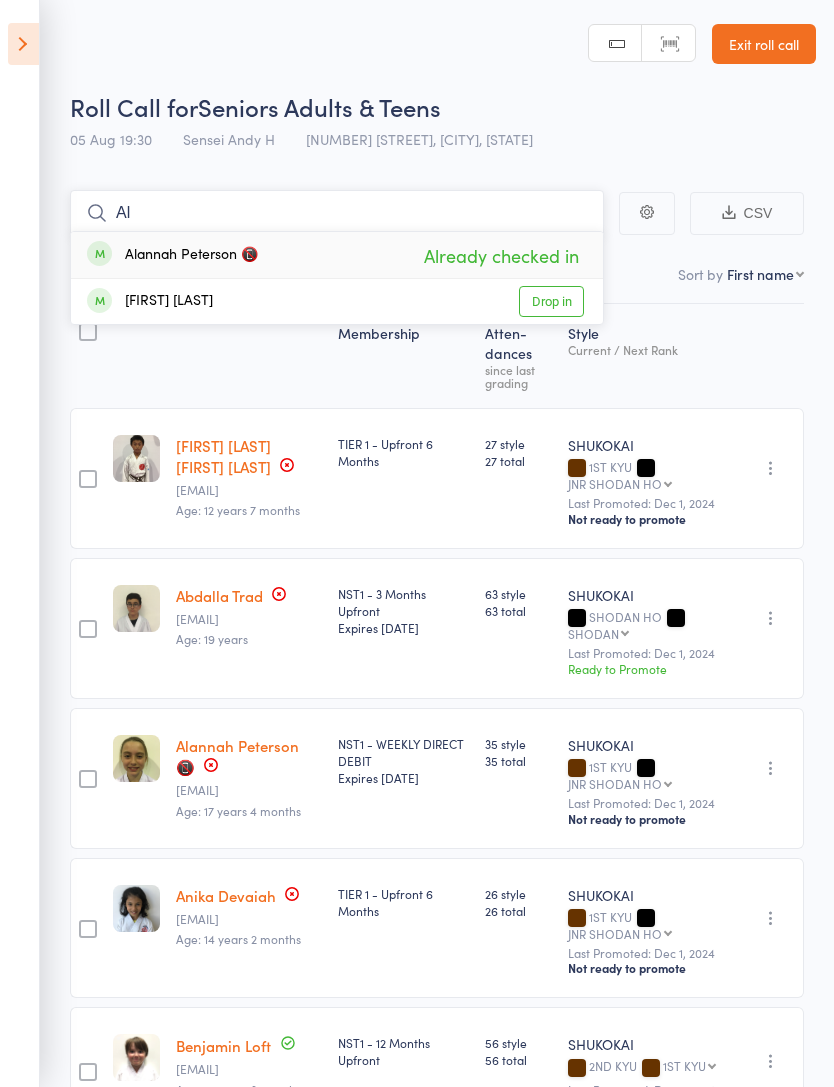 type on "A" 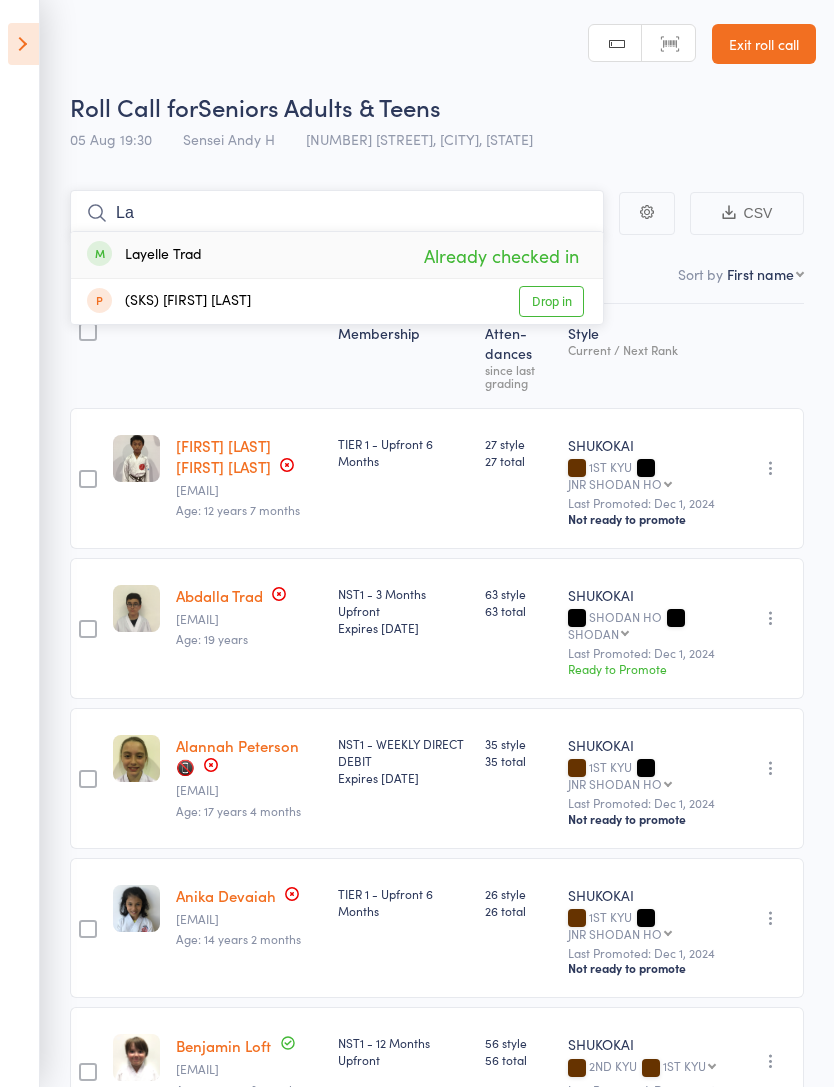 type on "L" 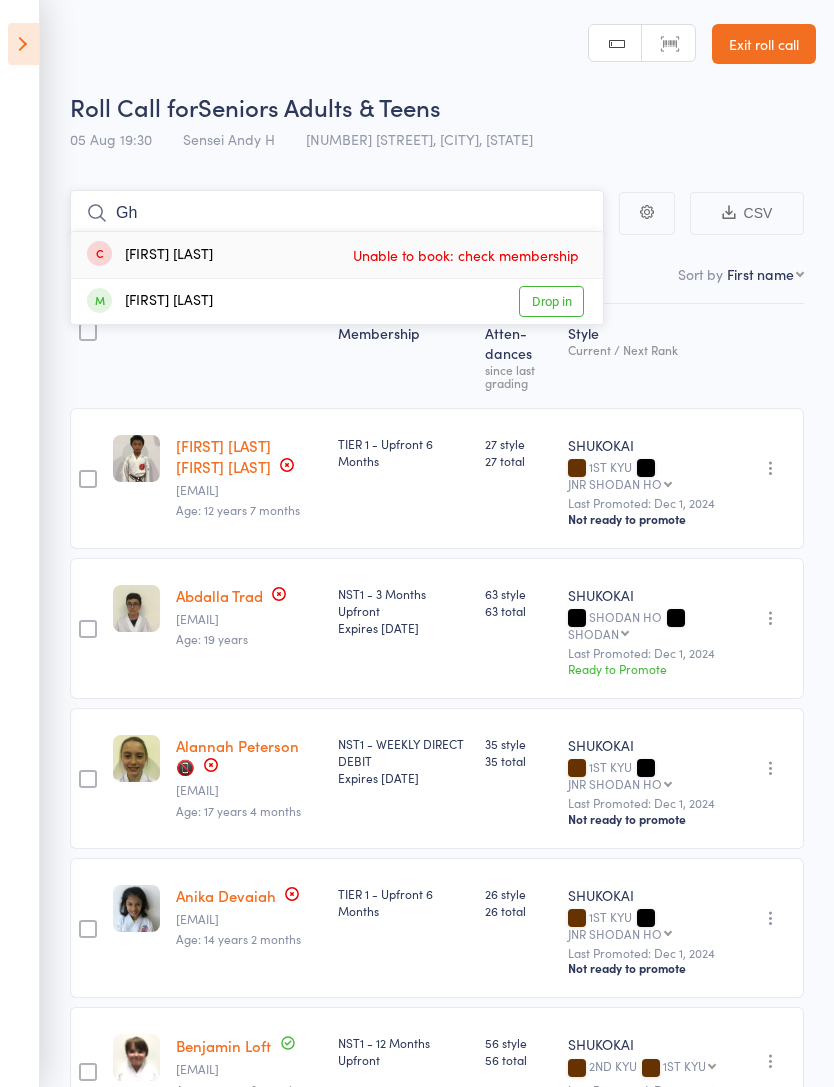 type on "G" 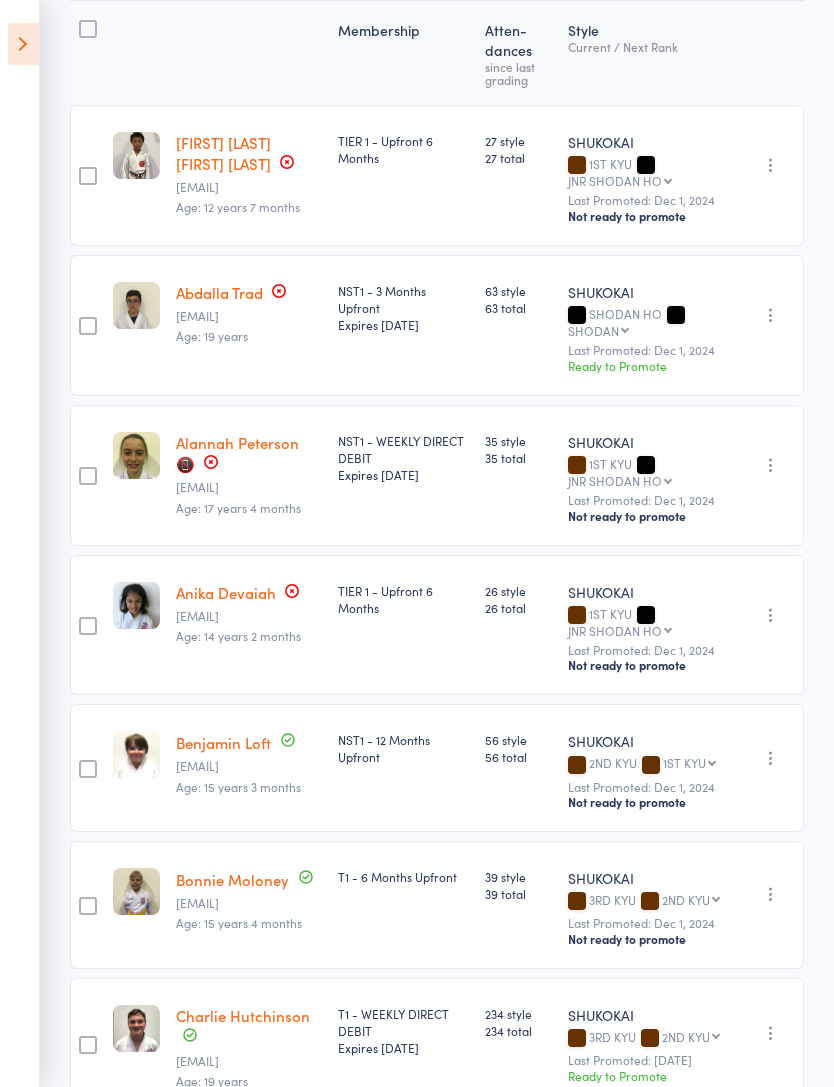 scroll, scrollTop: 0, scrollLeft: 0, axis: both 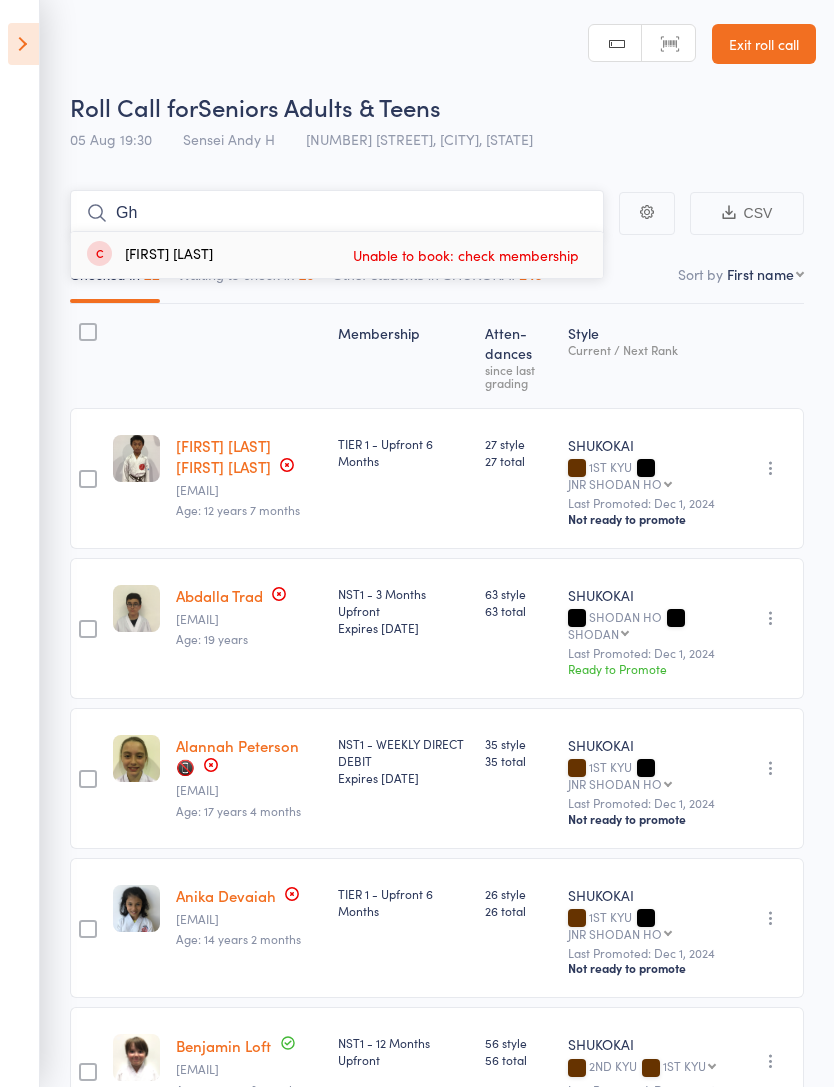 type on "G" 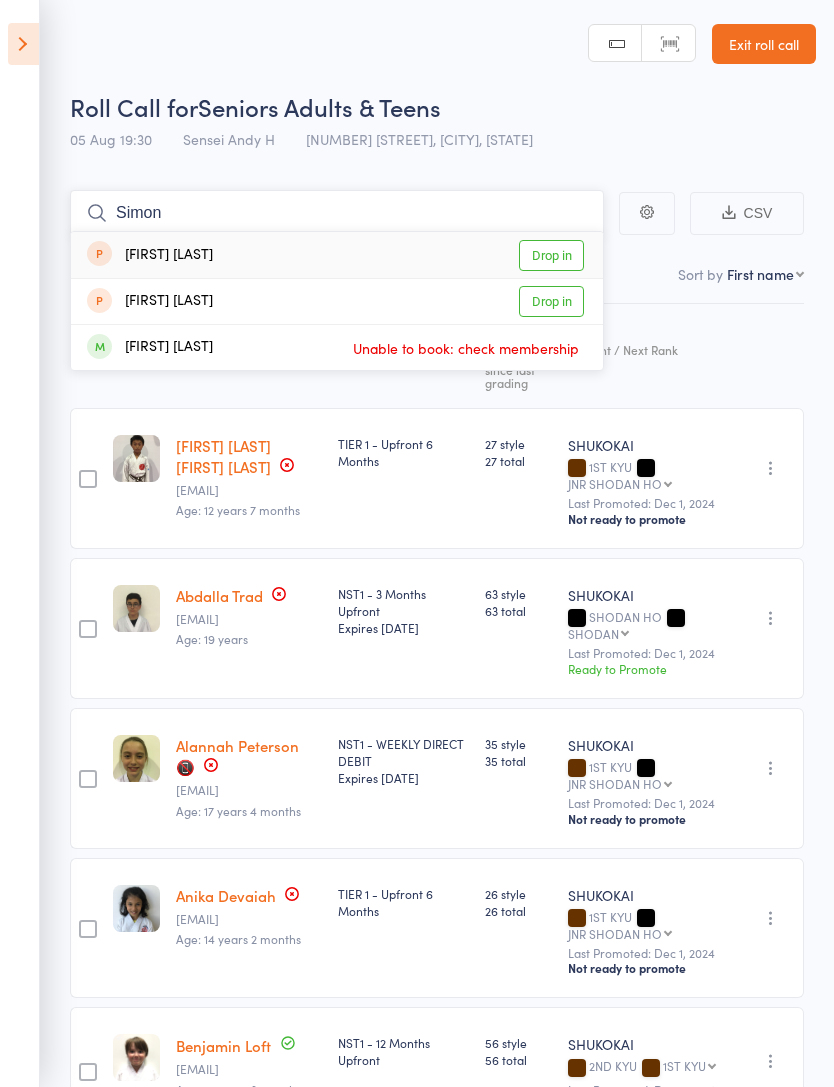 type on "Simon" 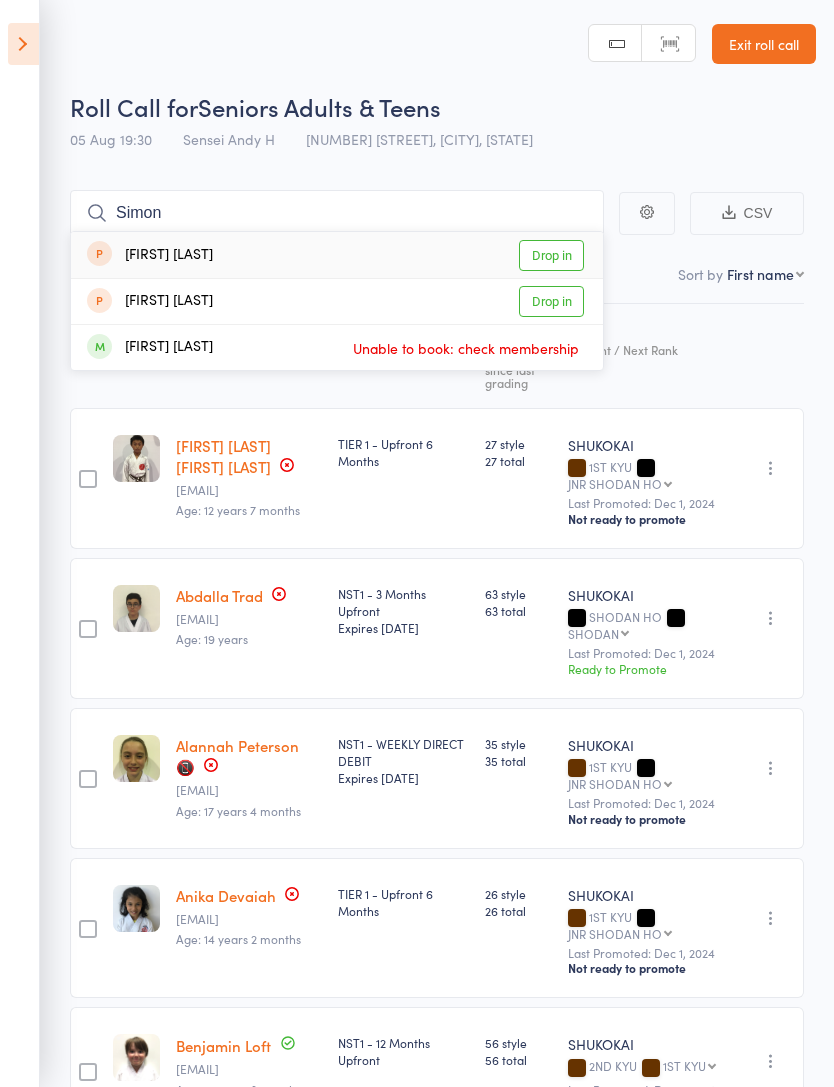 click on "Drop in" at bounding box center [551, 255] 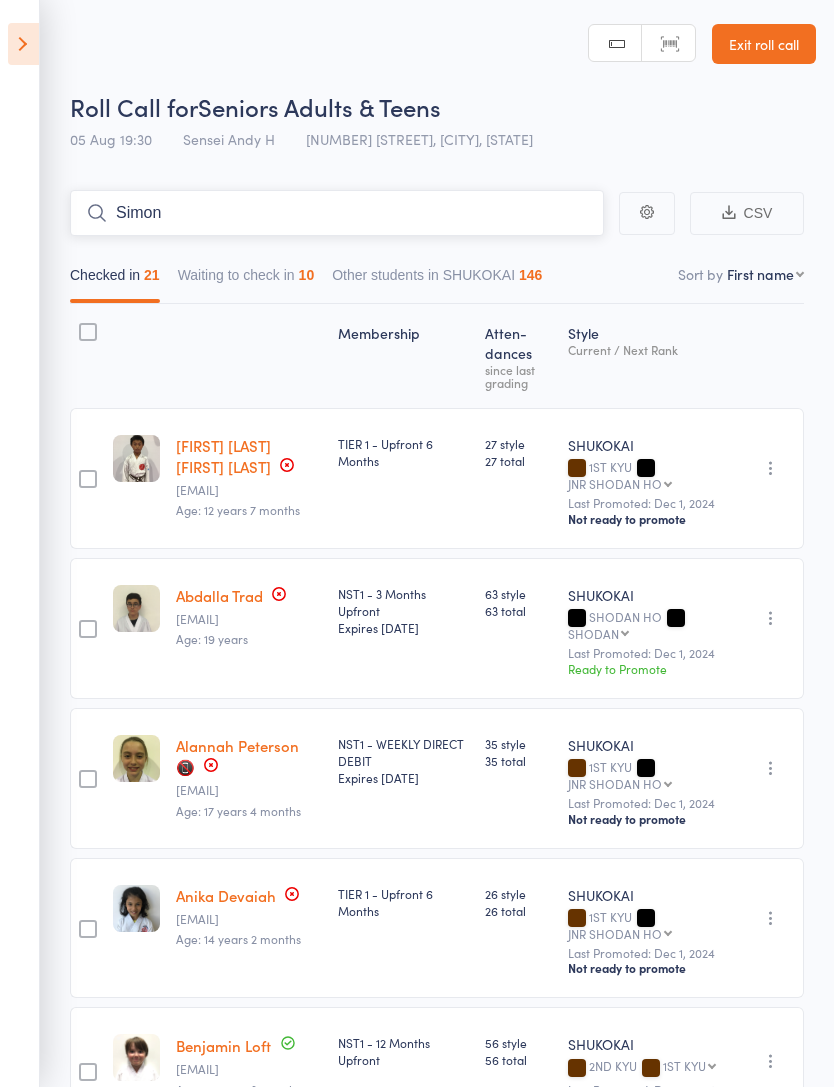 type 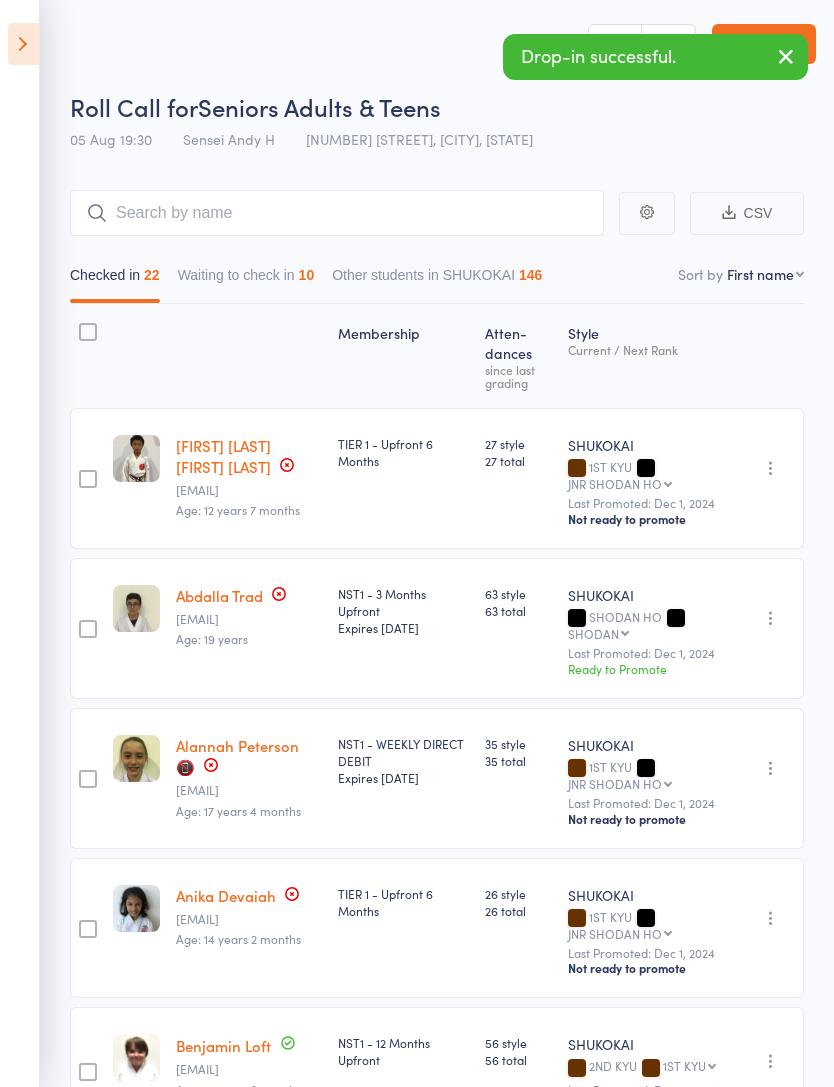 click at bounding box center [786, 56] 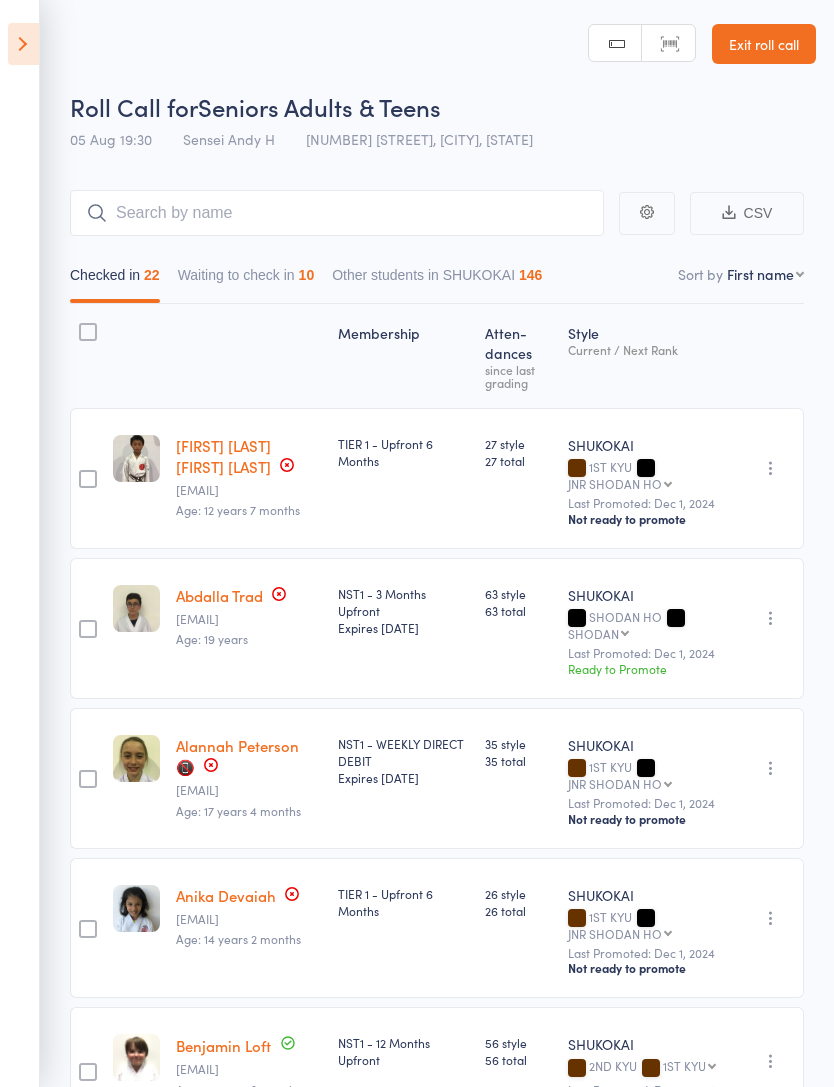 click on "Exit roll call" at bounding box center (764, 44) 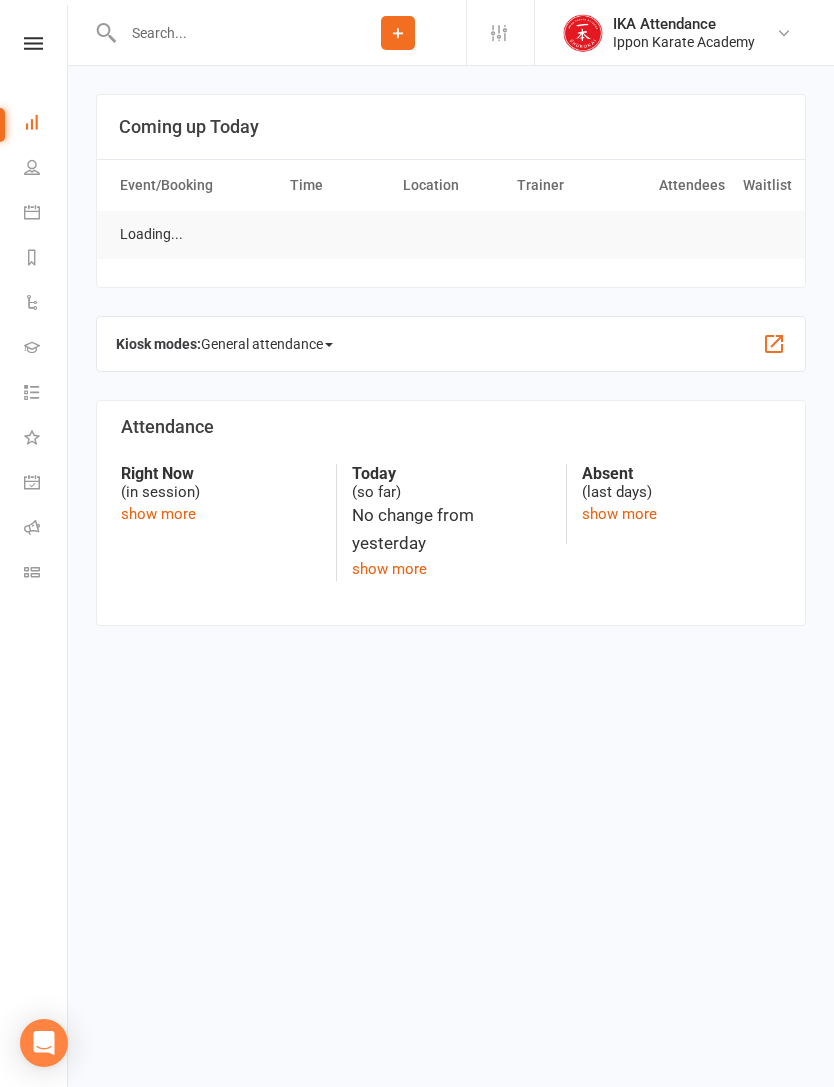 scroll, scrollTop: 0, scrollLeft: 0, axis: both 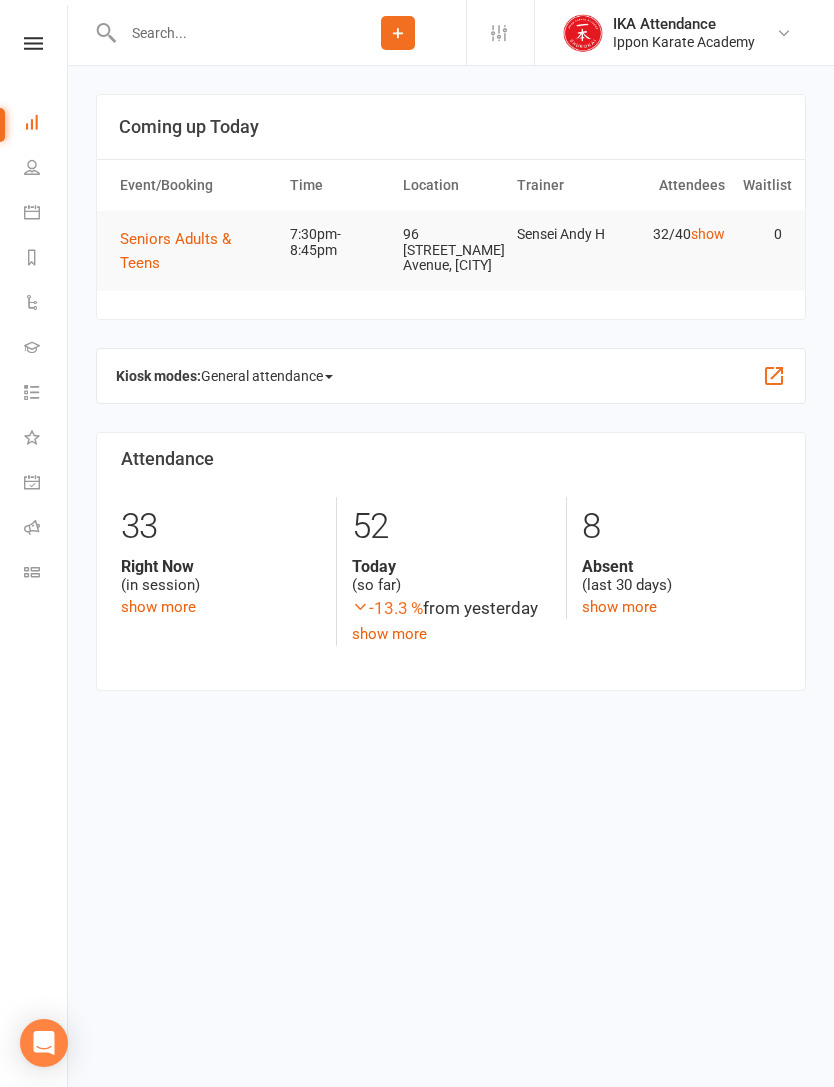 click on "Seniors Adults & Teens" at bounding box center (175, 251) 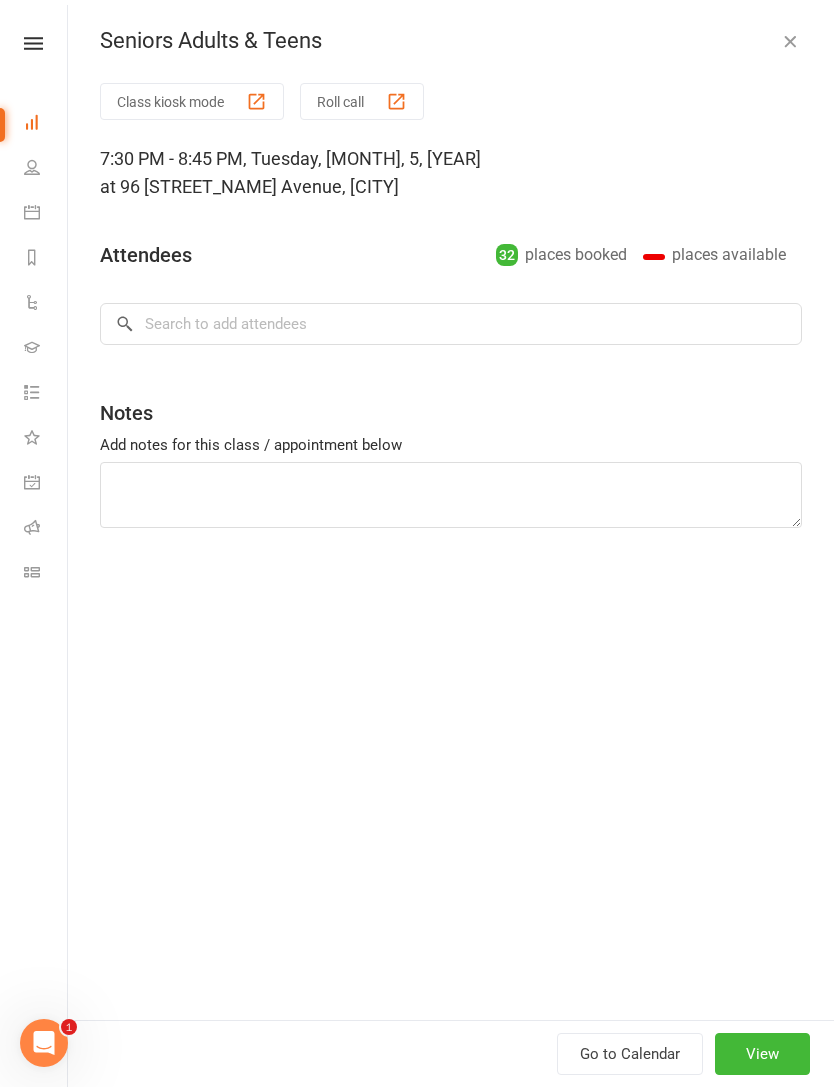 scroll, scrollTop: 0, scrollLeft: 0, axis: both 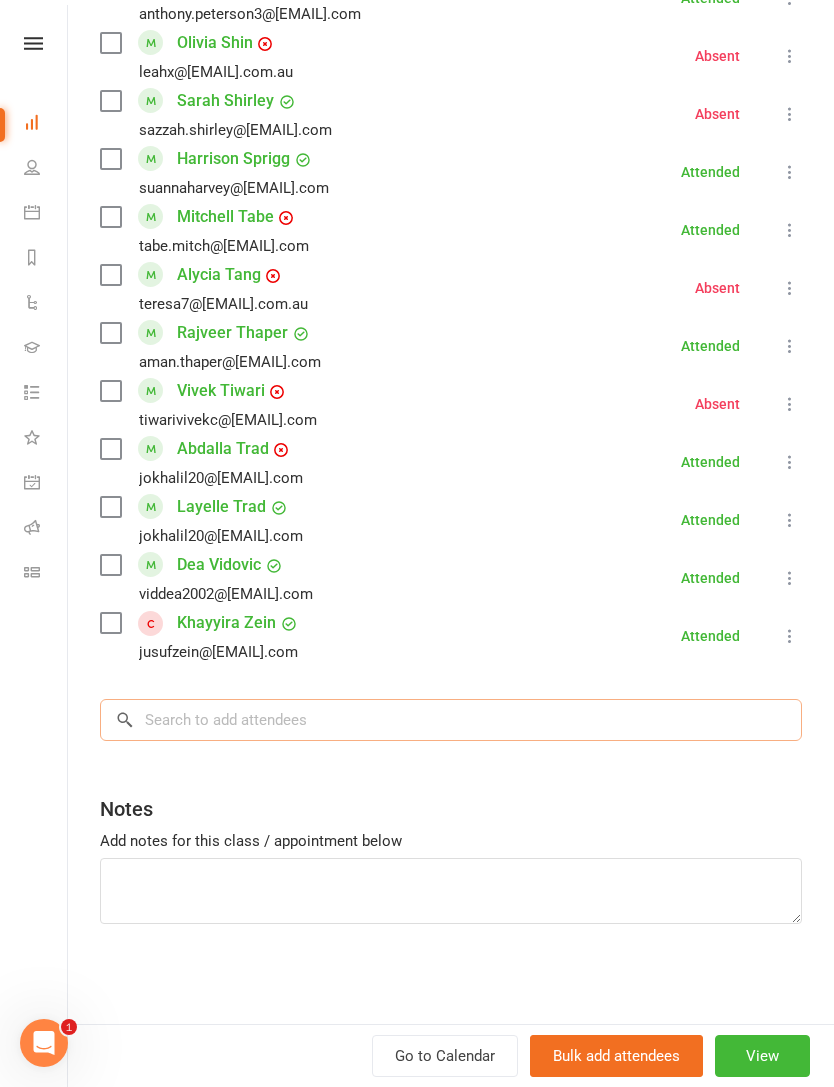 click at bounding box center [451, 720] 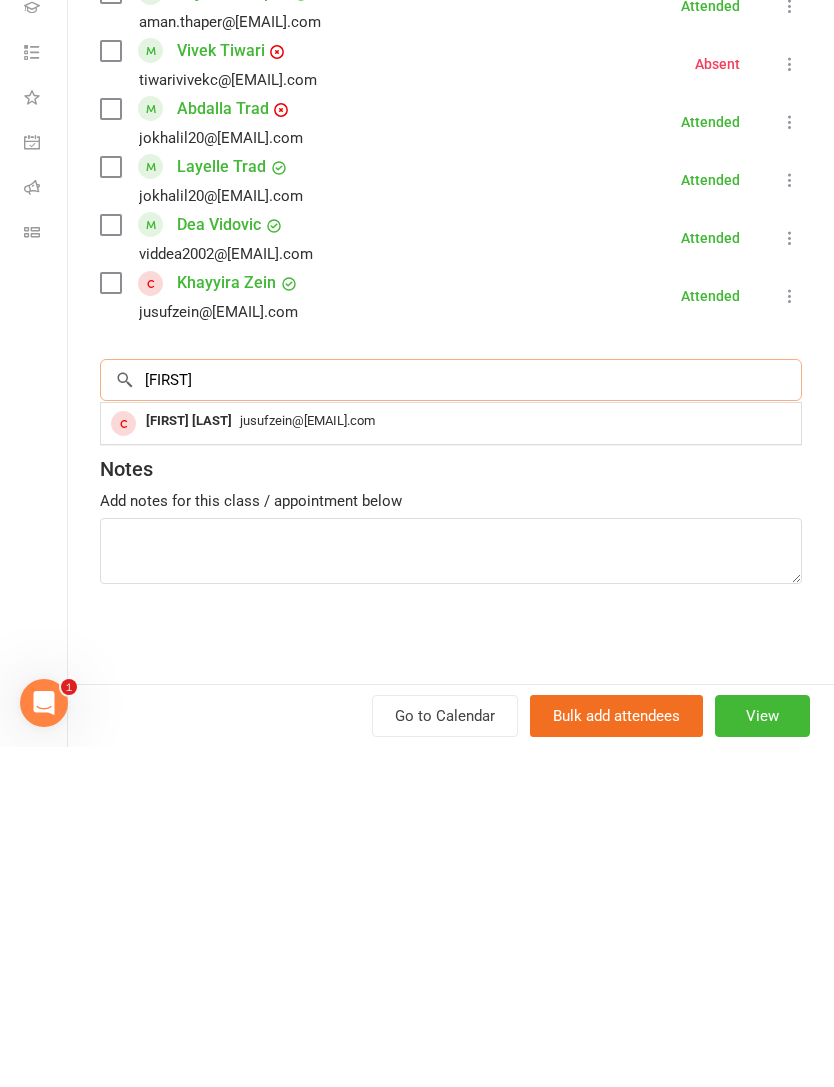 type on "[FIRST]" 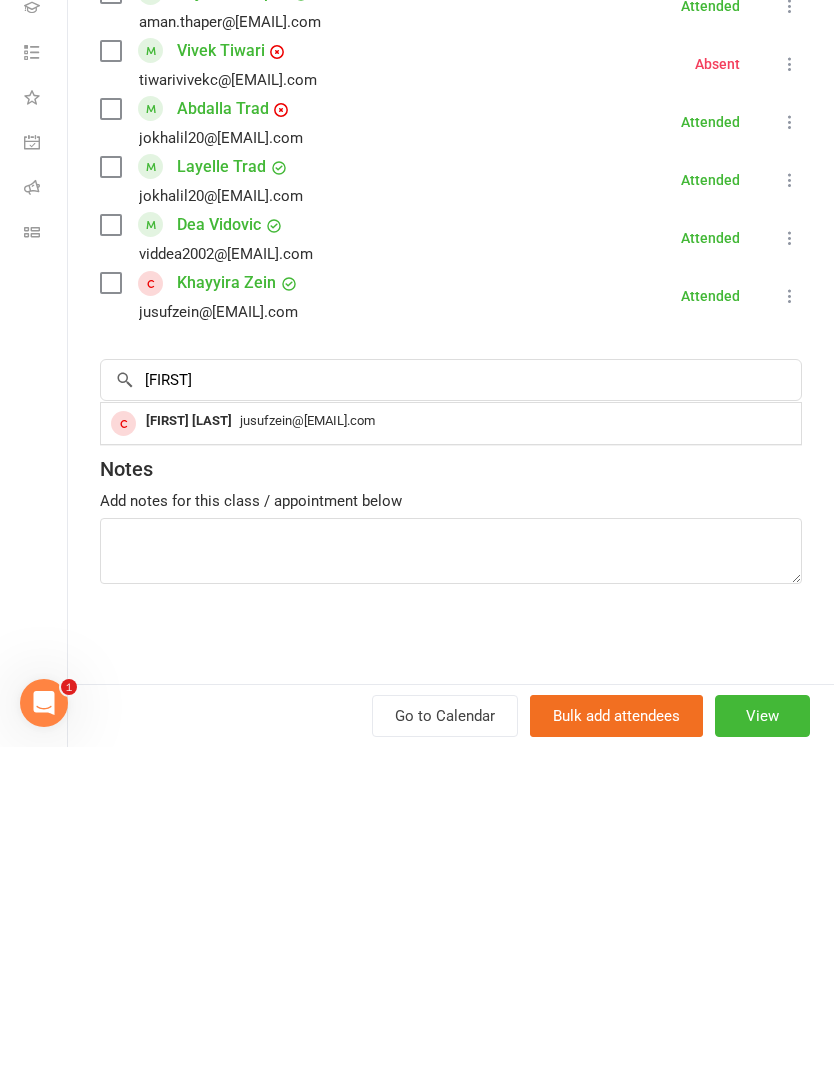 click on "jusufzein@[EMAIL].com" at bounding box center (307, 760) 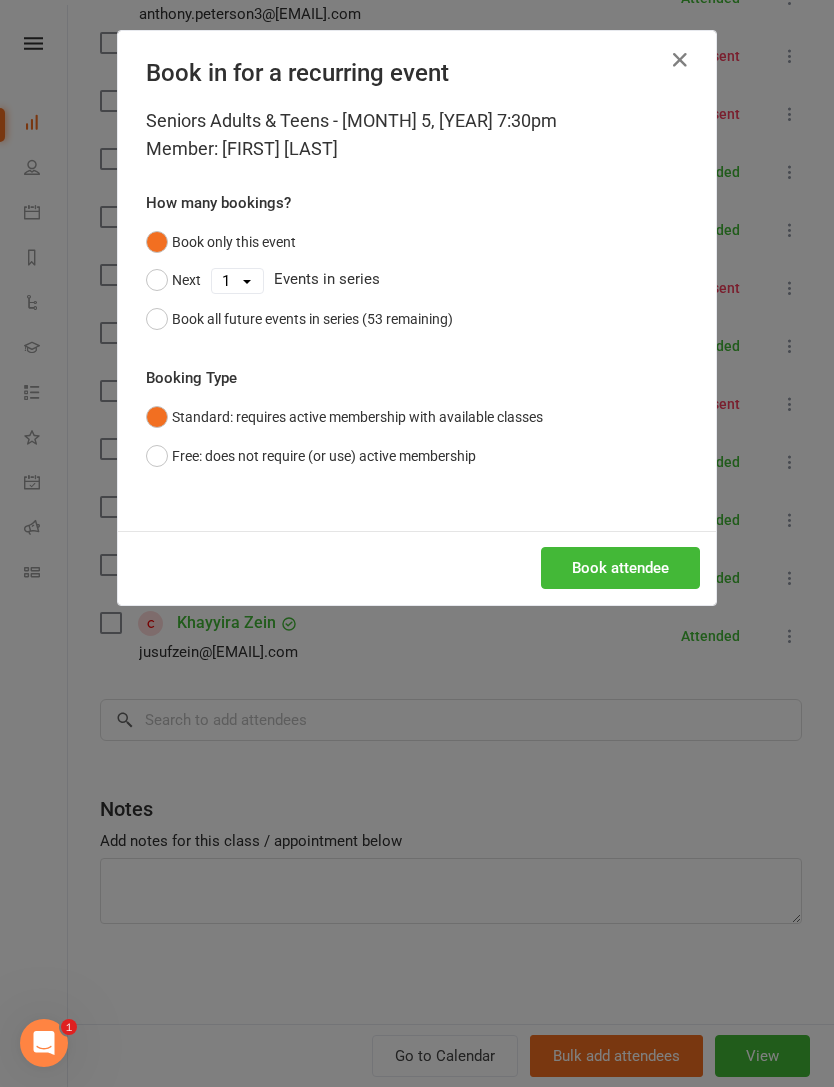 click on "Book attendee" at bounding box center [620, 568] 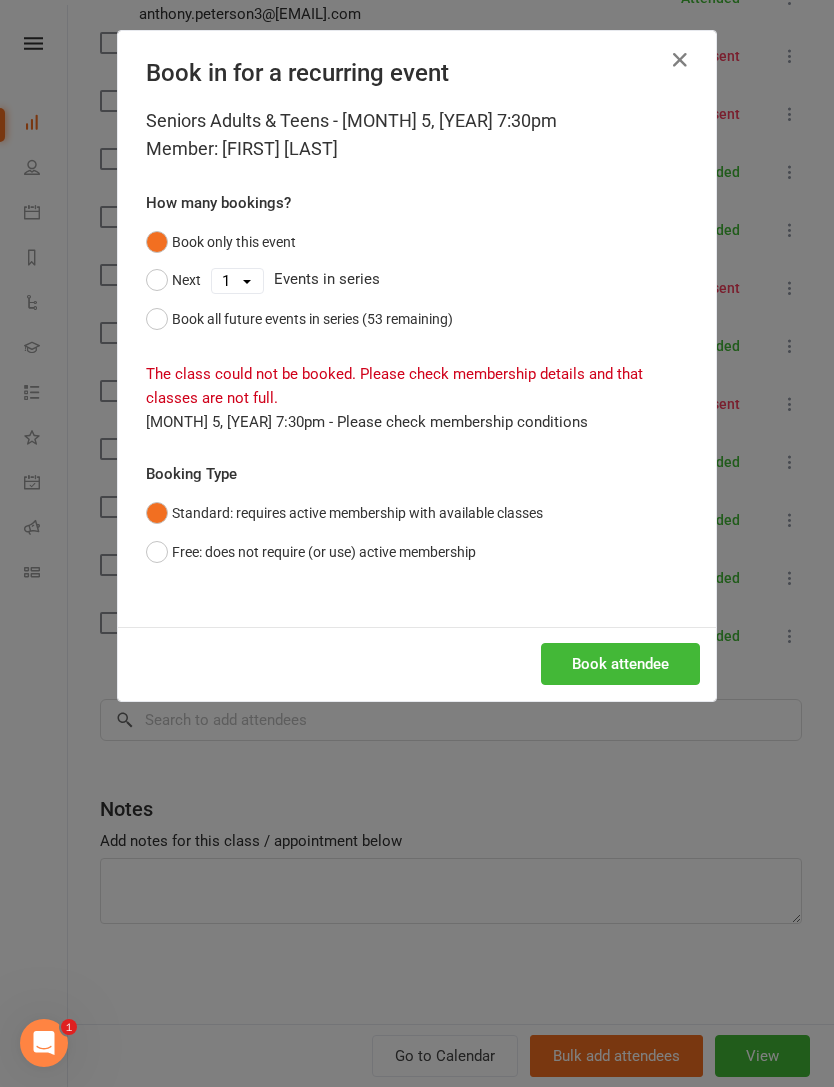 click on "Free: does not require (or use) active membership" at bounding box center (311, 552) 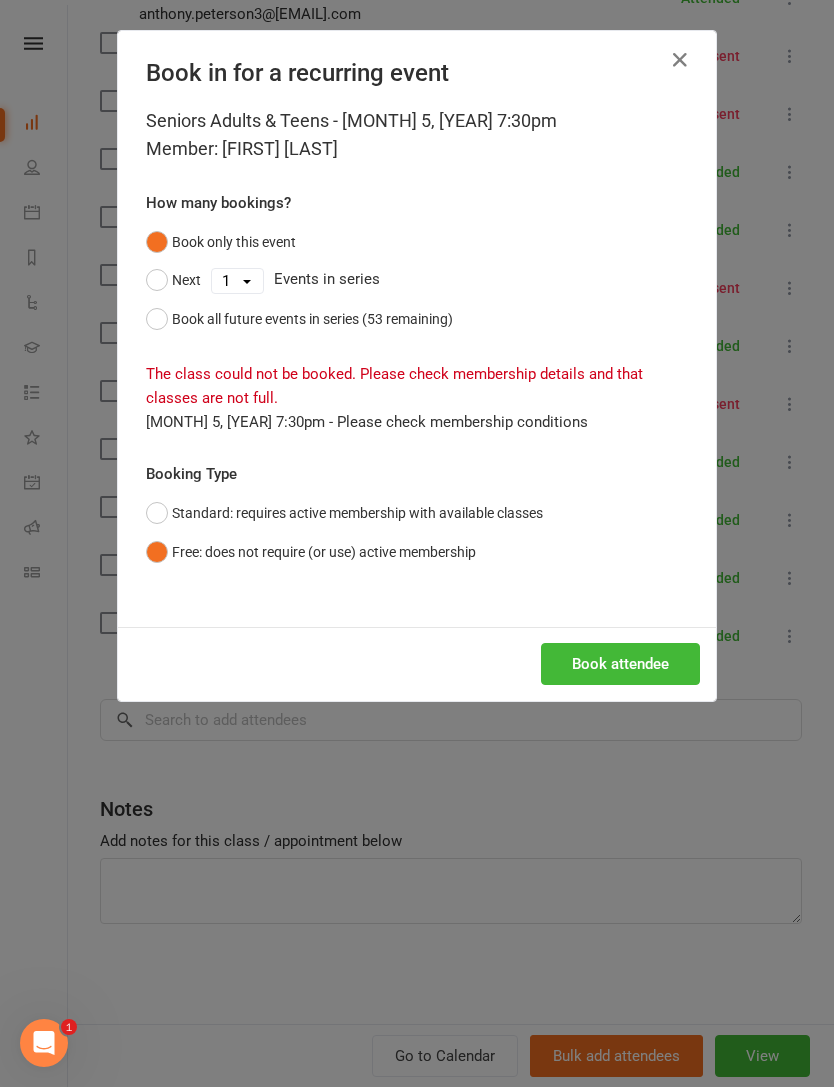 click on "Book attendee" at bounding box center [620, 664] 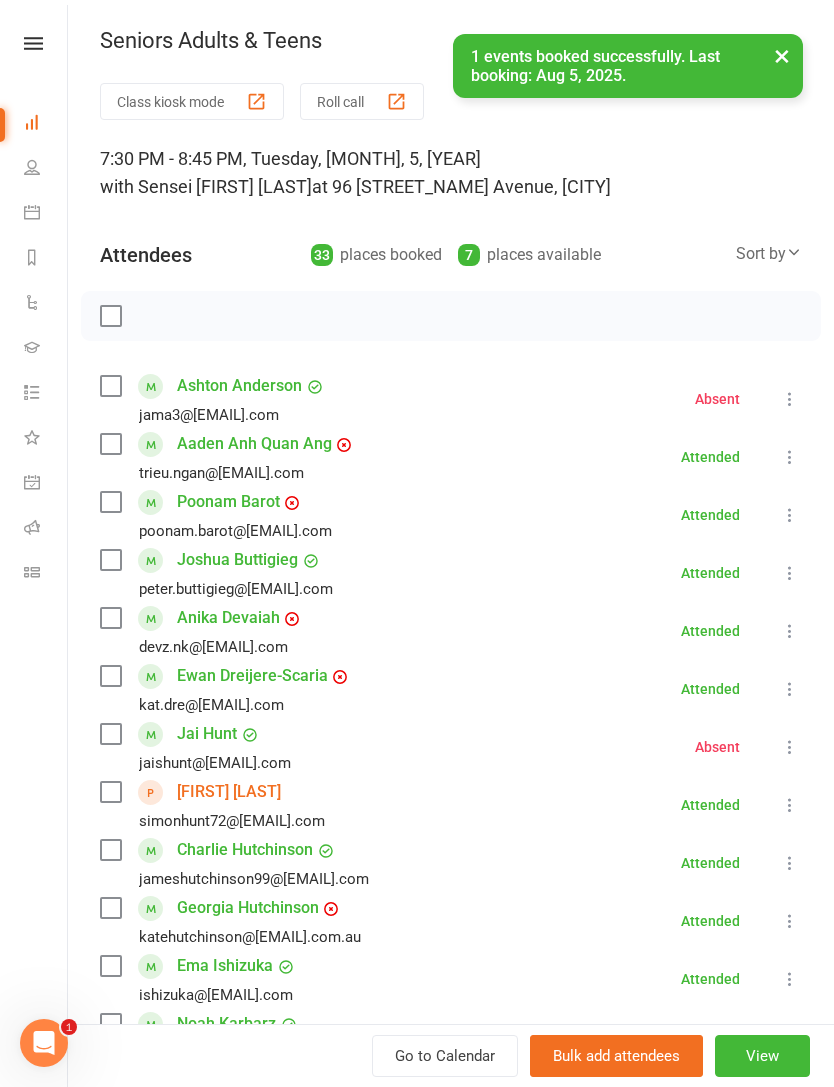 scroll, scrollTop: 0, scrollLeft: 0, axis: both 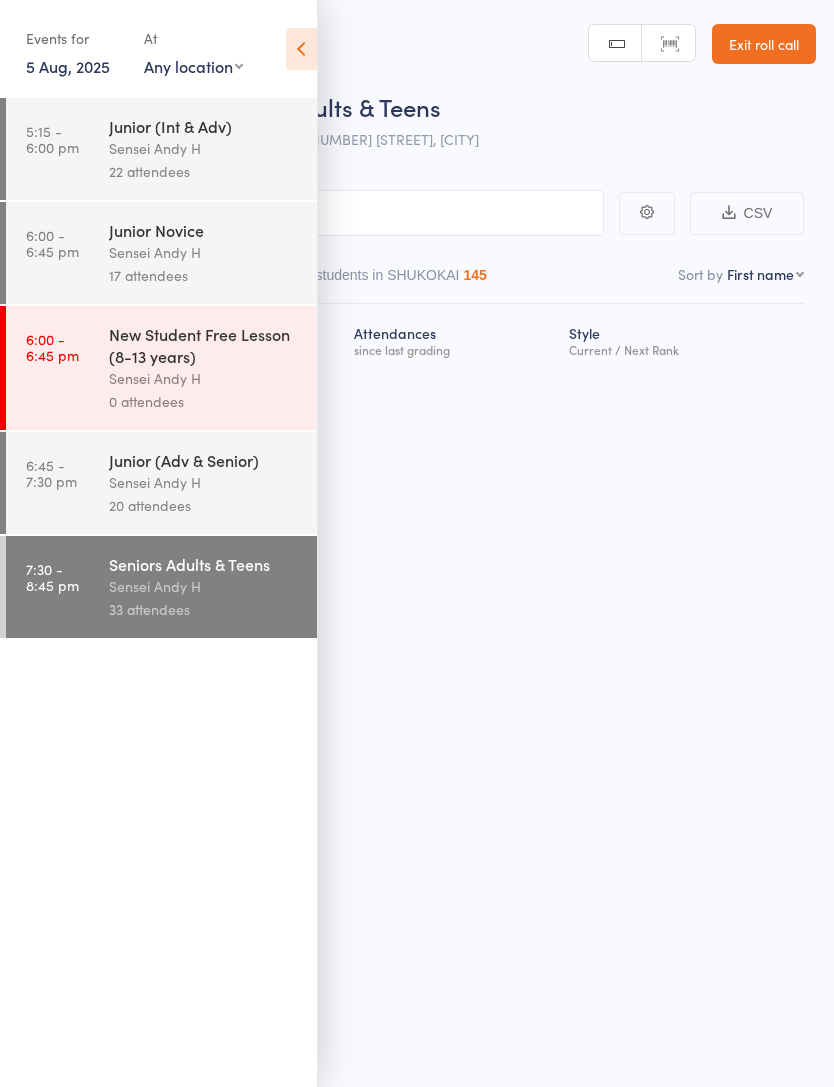 click at bounding box center (301, 49) 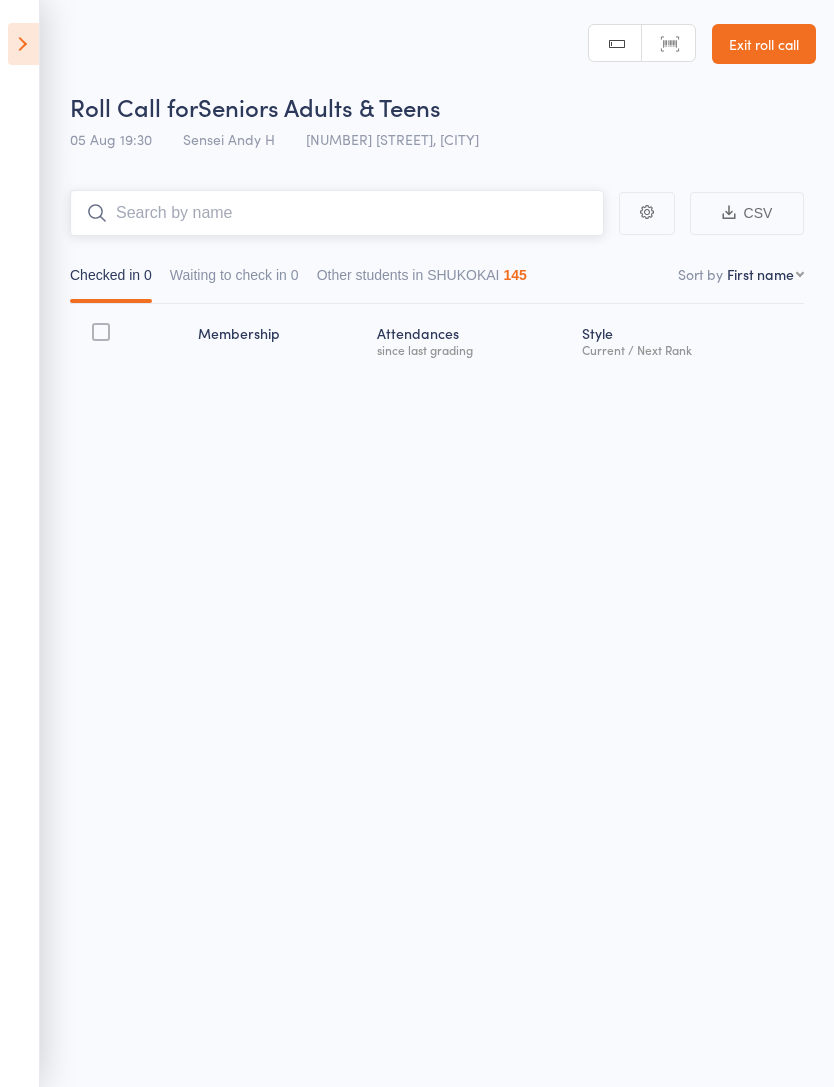 click at bounding box center (337, 213) 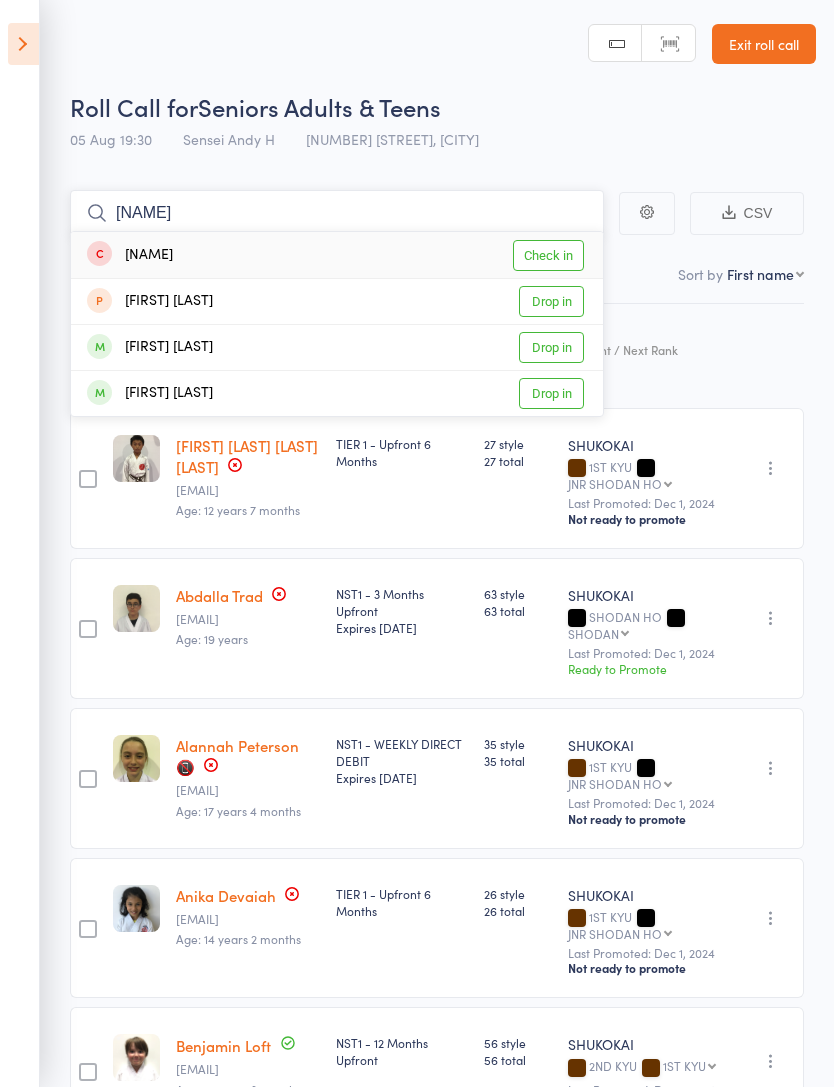 type on "Ghan" 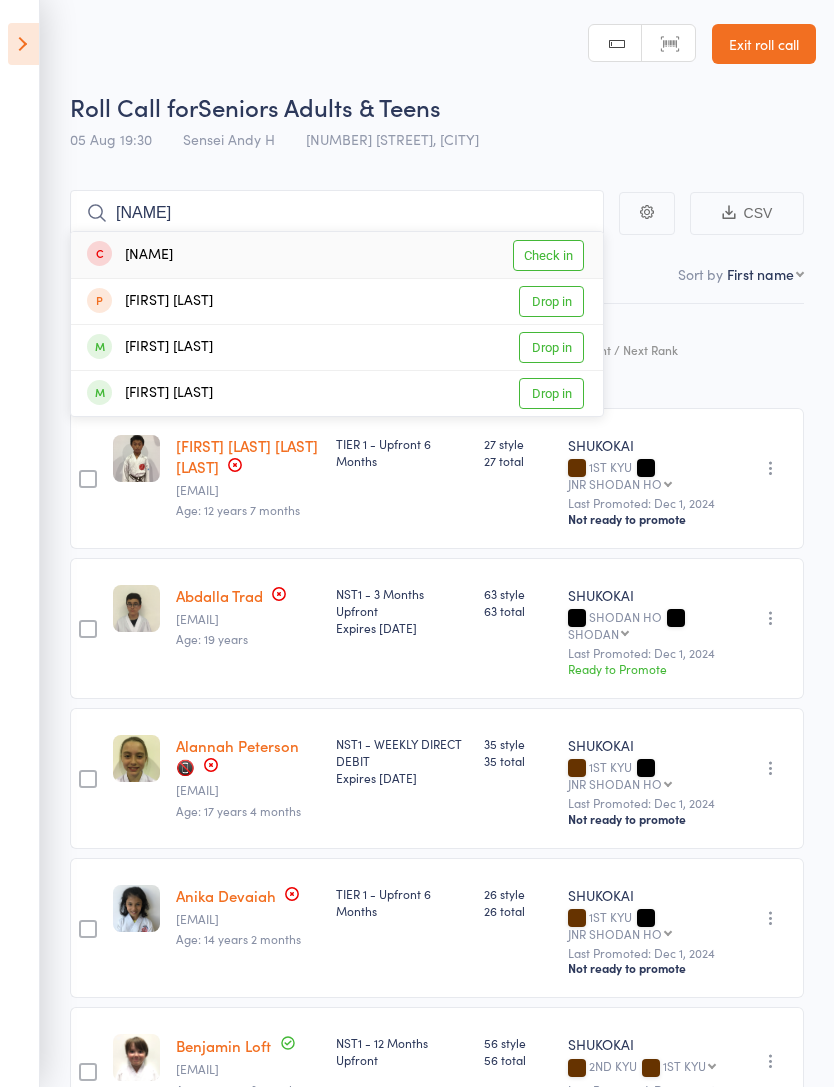 click on "Check in" at bounding box center (548, 255) 